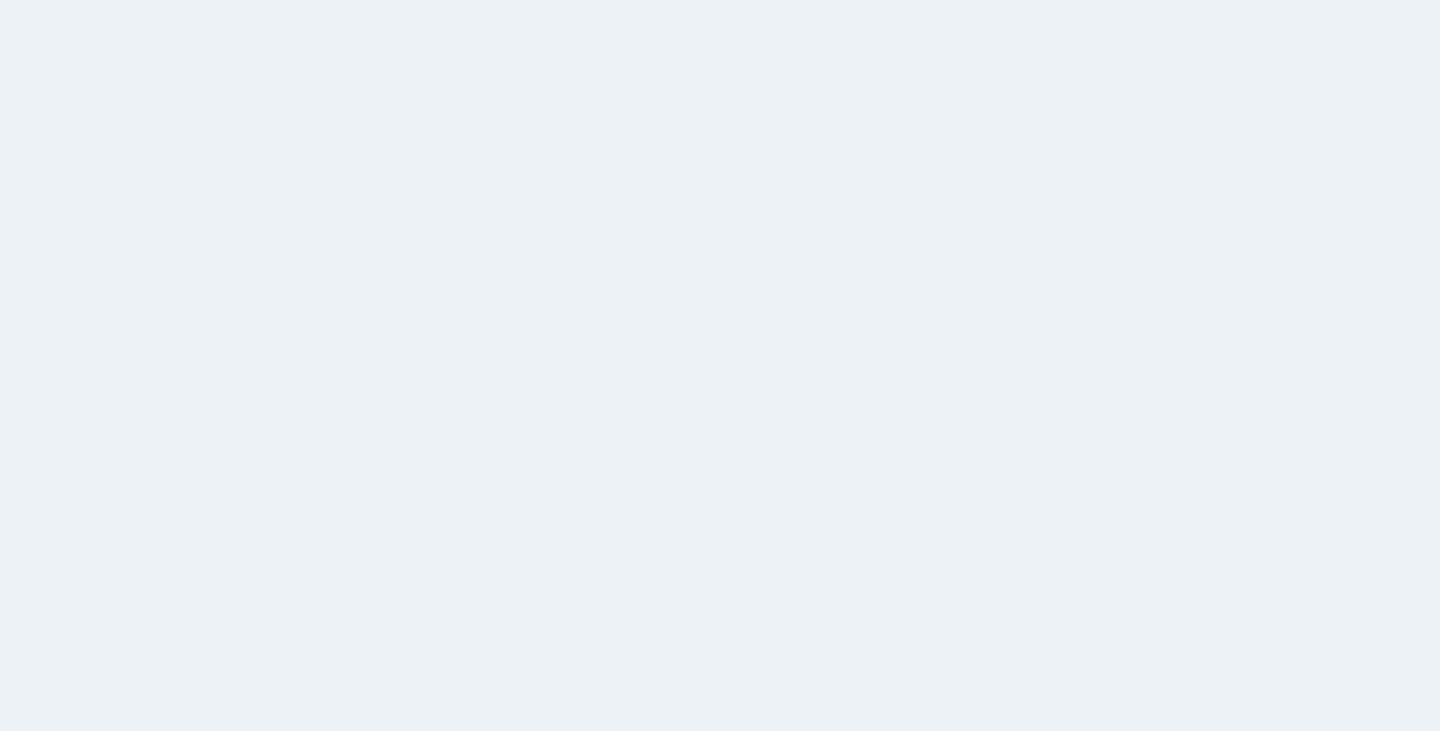scroll, scrollTop: 0, scrollLeft: 0, axis: both 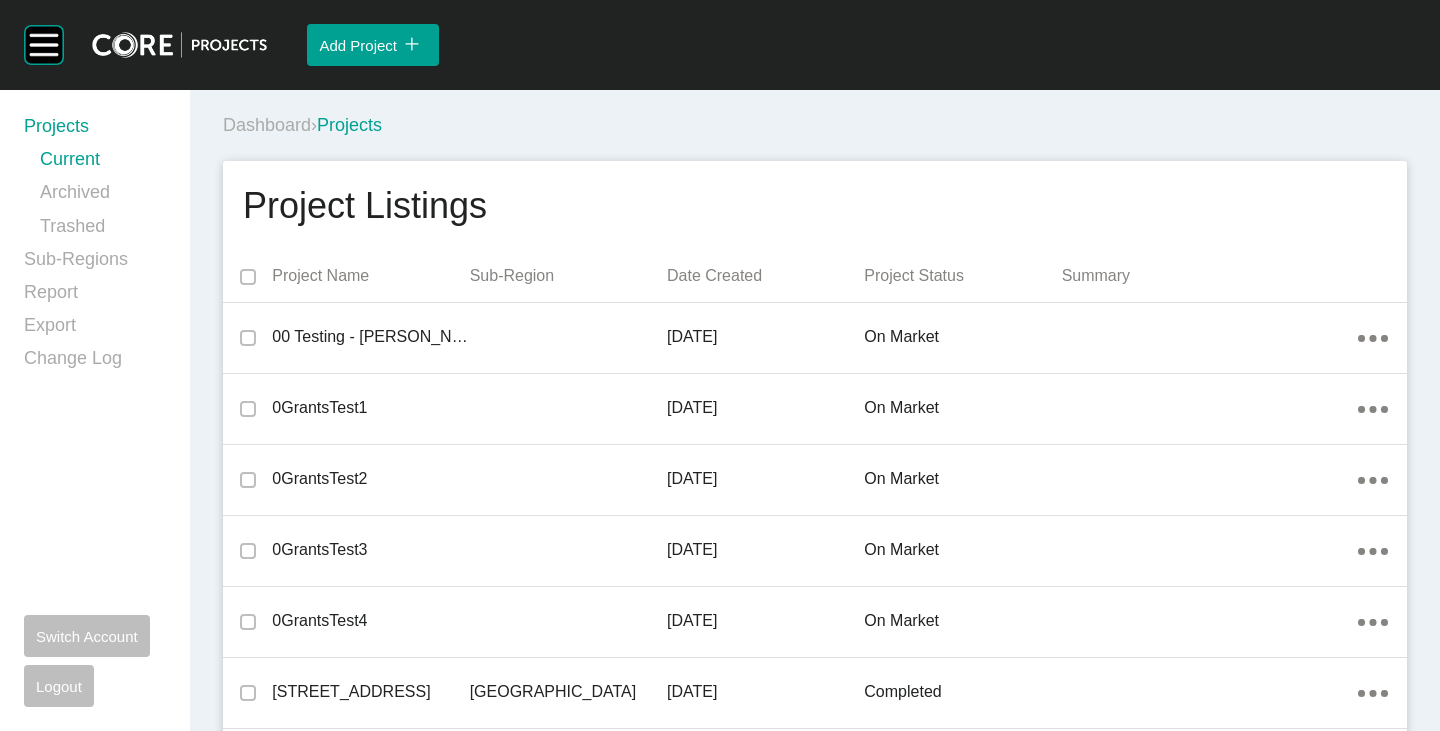 click on "Dashboard  ›  Projects" at bounding box center (819, 125) 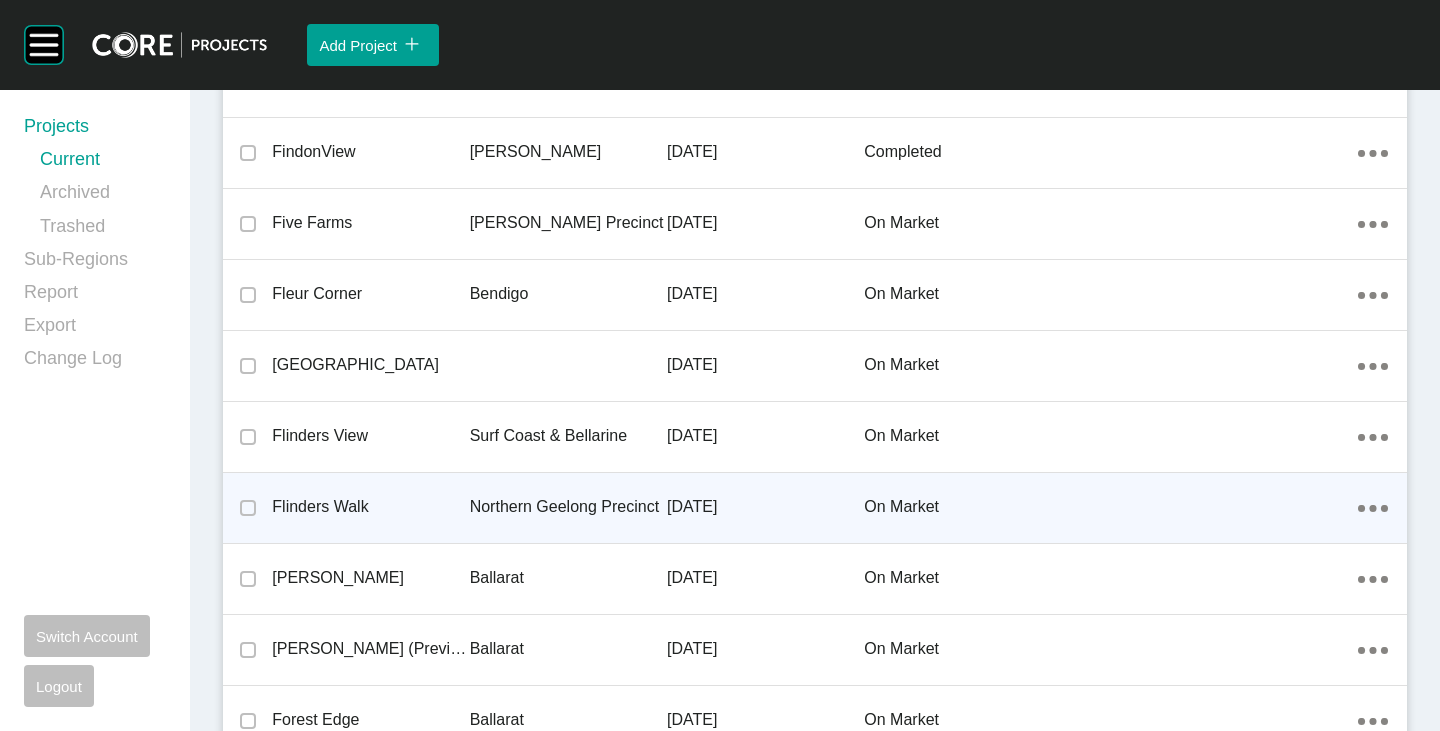 click on "Flinders Walk" at bounding box center (370, 507) 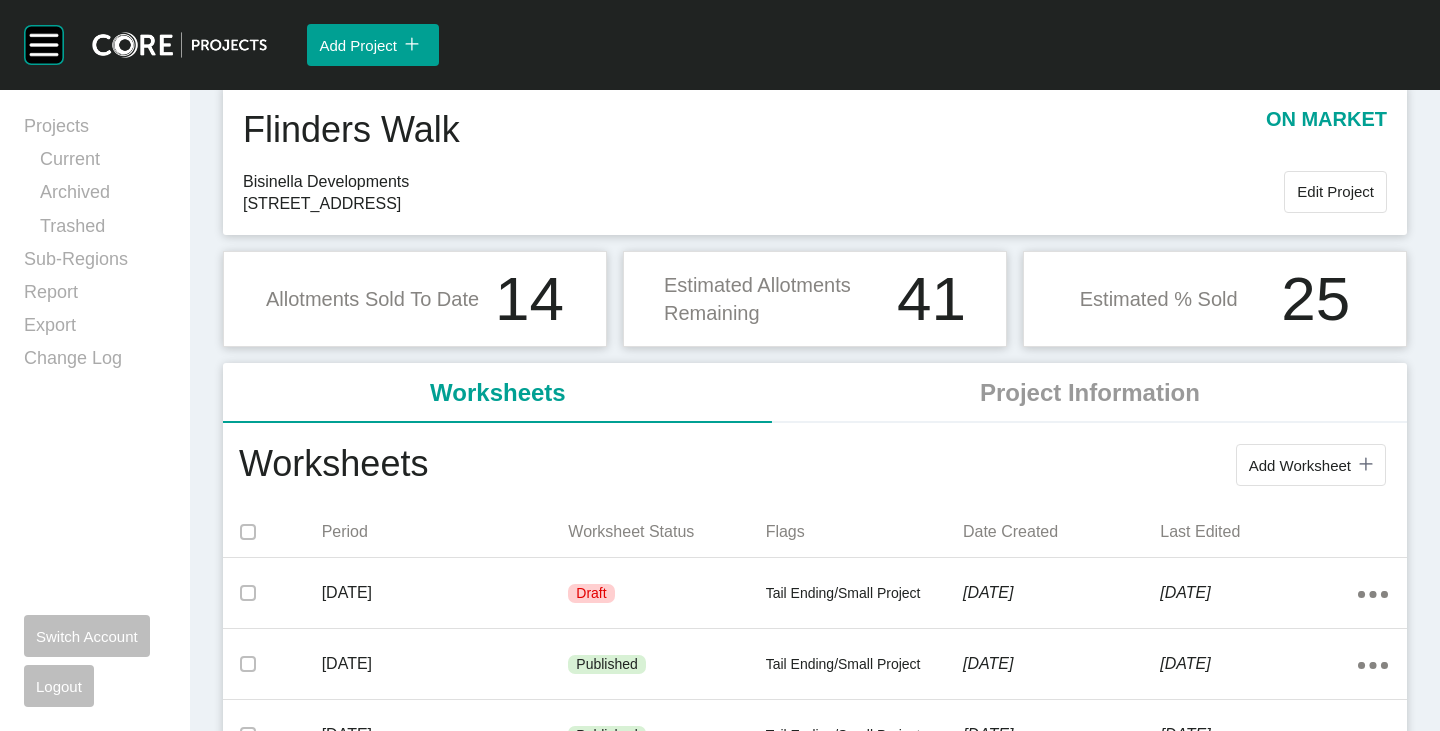 scroll, scrollTop: 100, scrollLeft: 0, axis: vertical 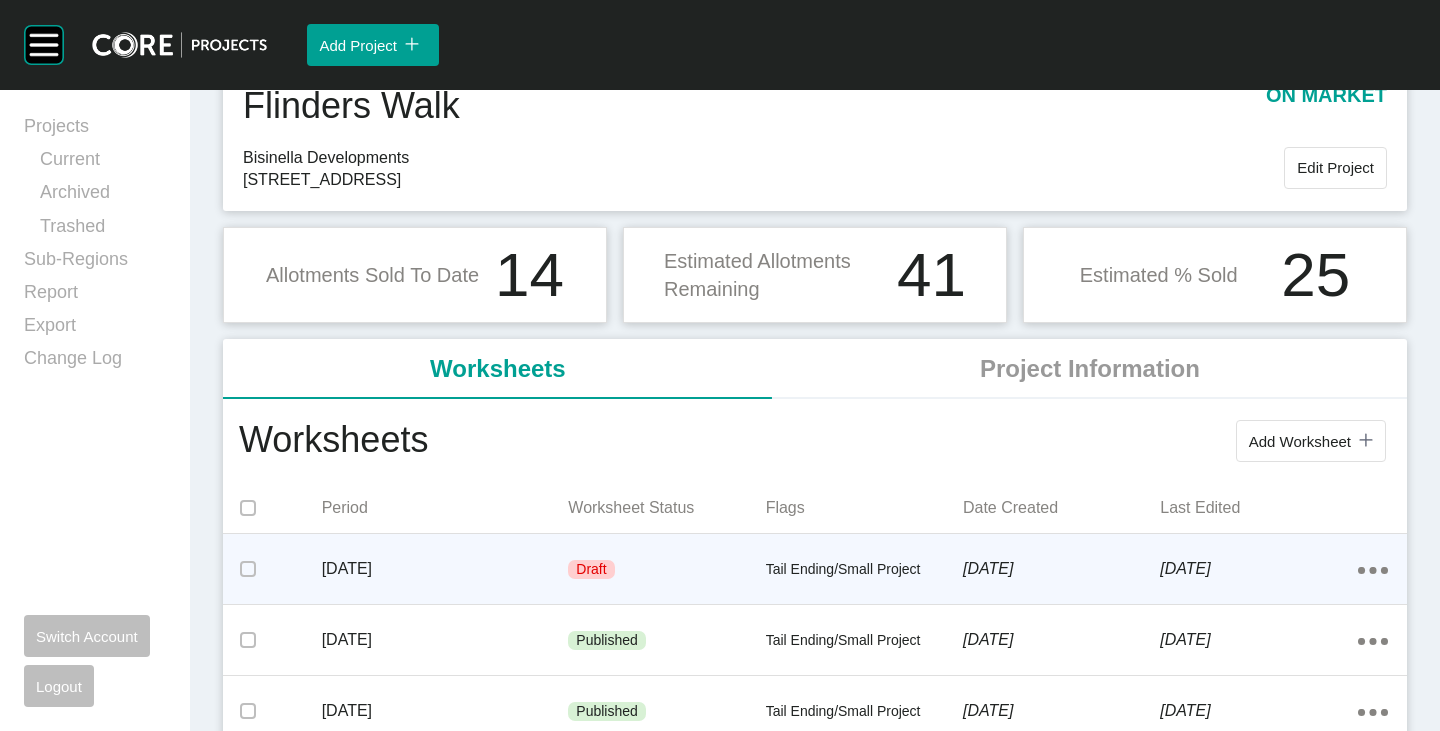click on "Tail Ending/Small Project" at bounding box center (864, 570) 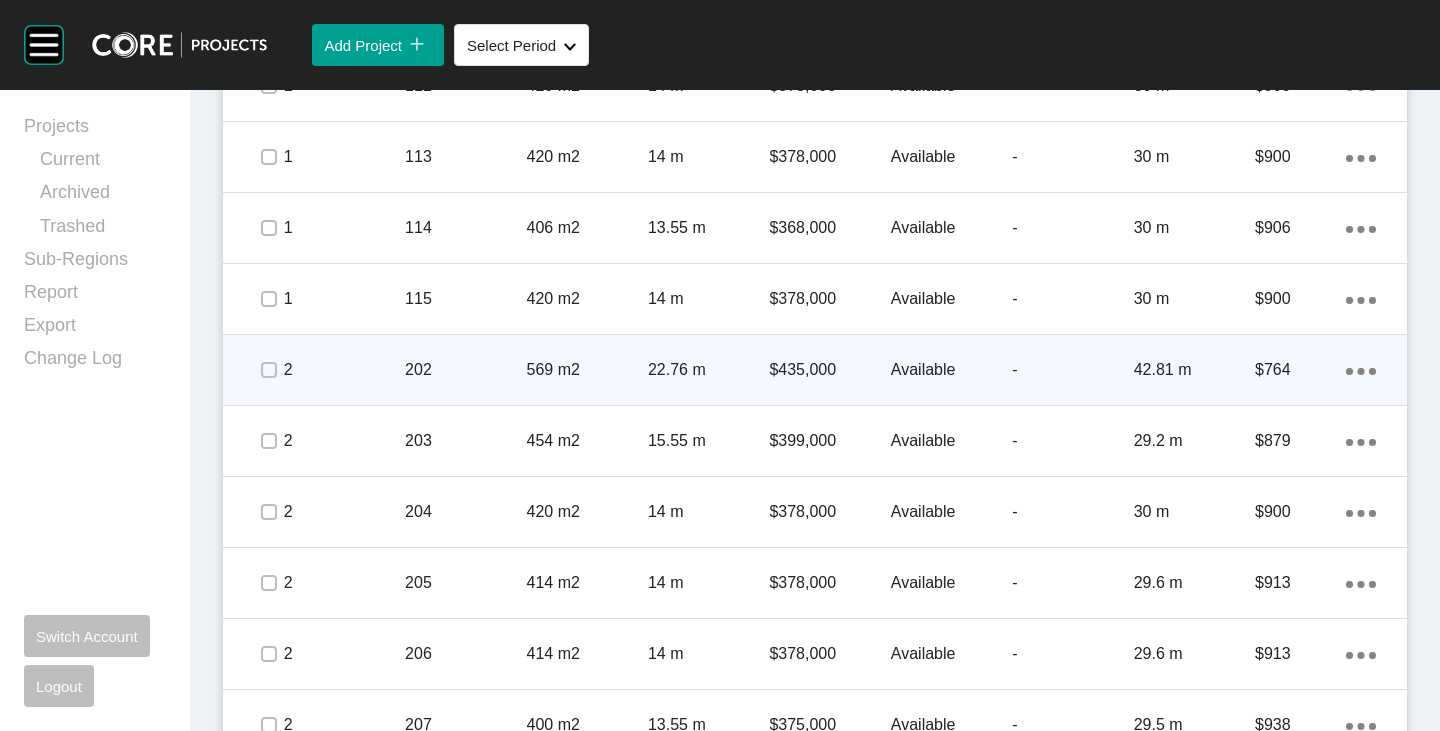 scroll, scrollTop: 1900, scrollLeft: 0, axis: vertical 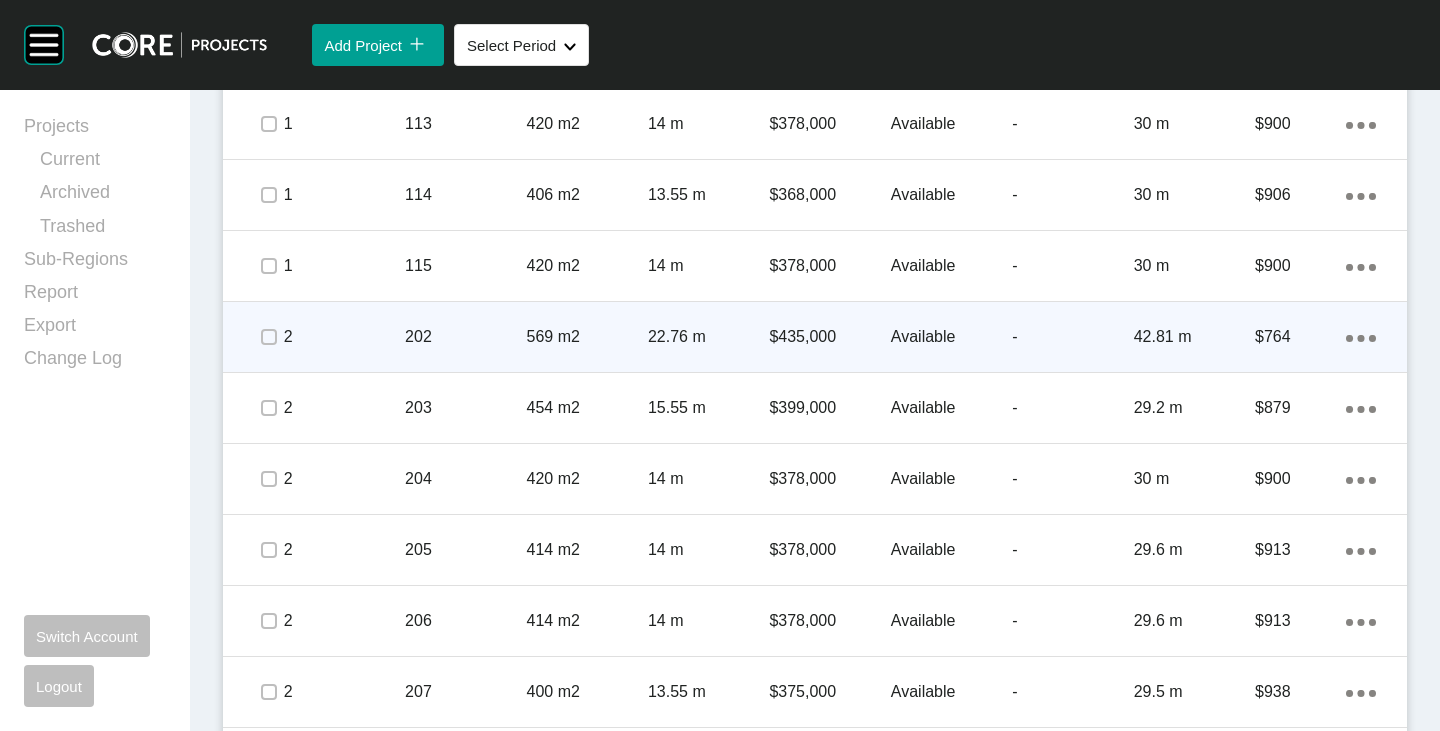 click on "Action Menu Dots Copy 6 Created with Sketch." 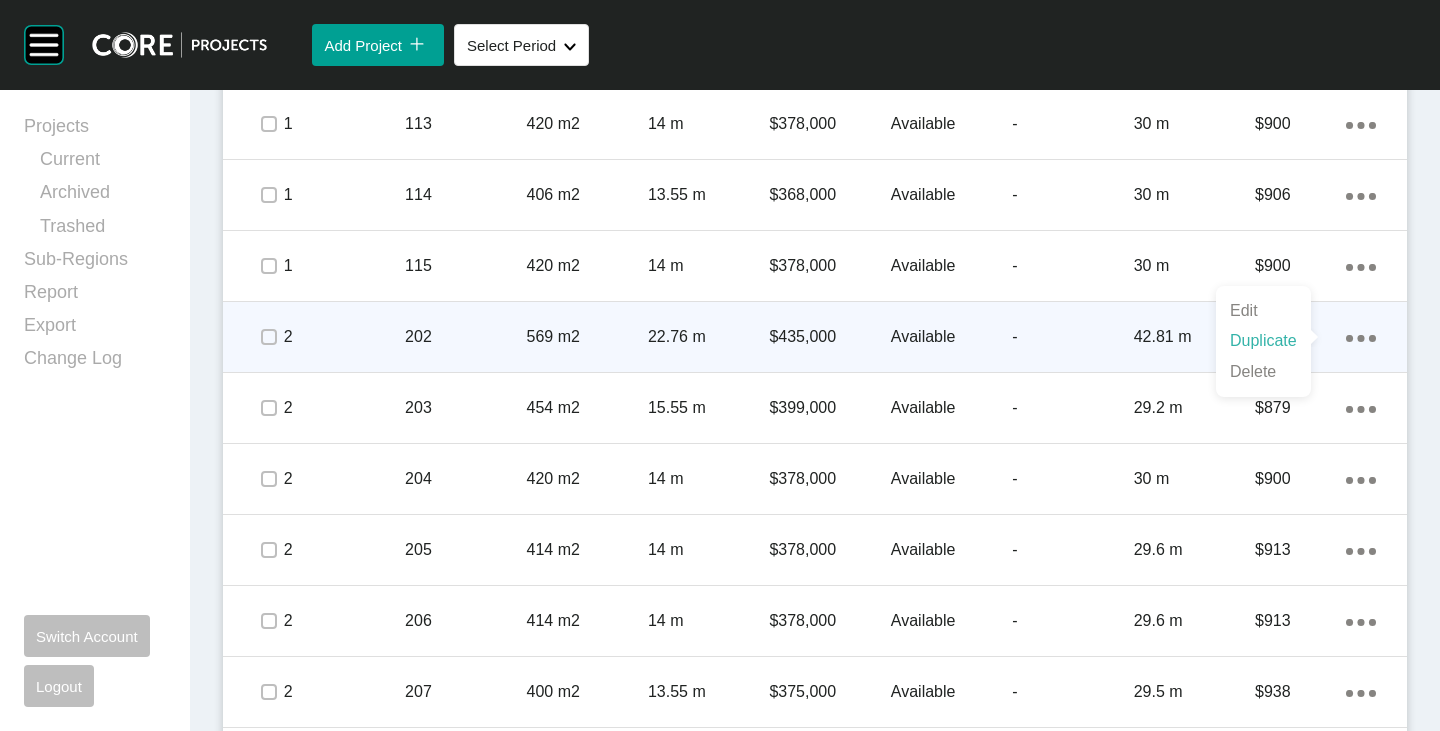 click on "Duplicate" at bounding box center (1263, 341) 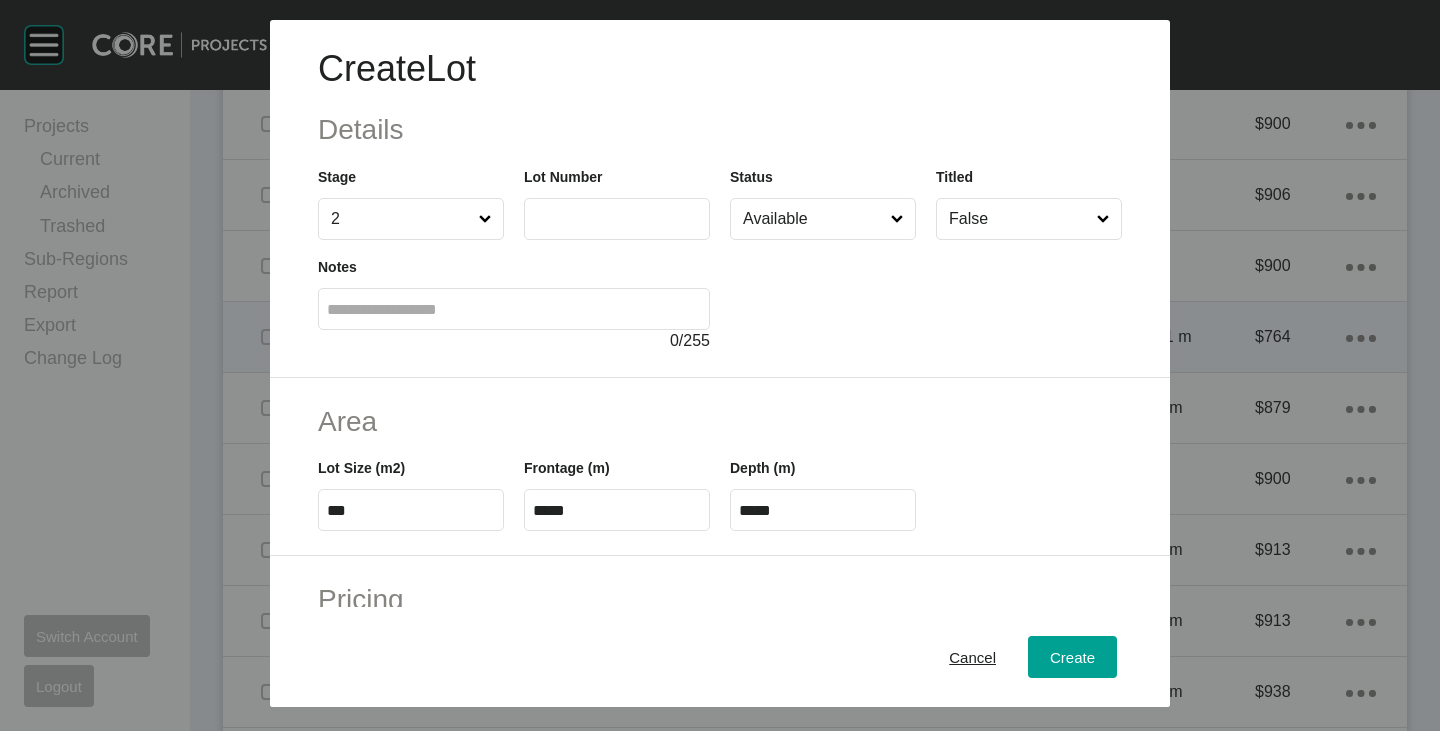 click at bounding box center (617, 218) 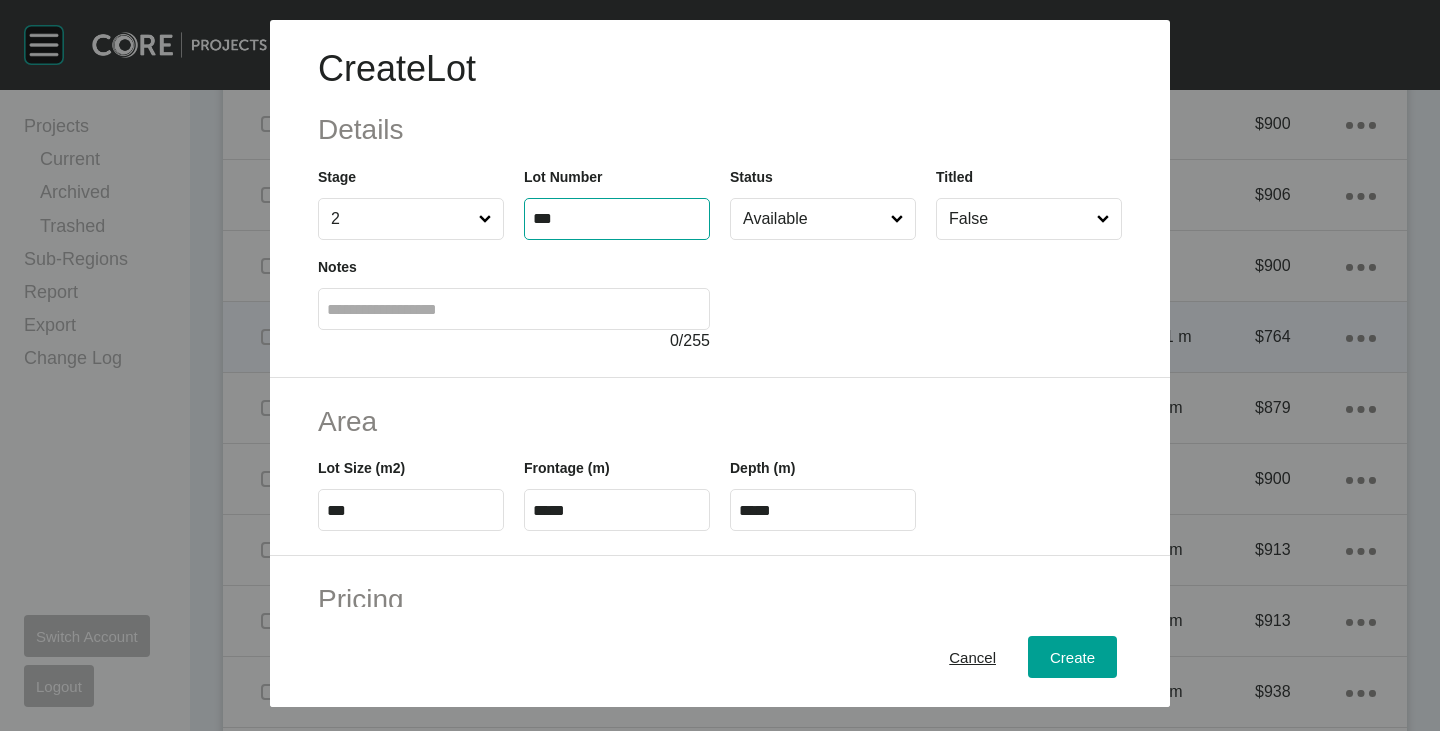 type on "***" 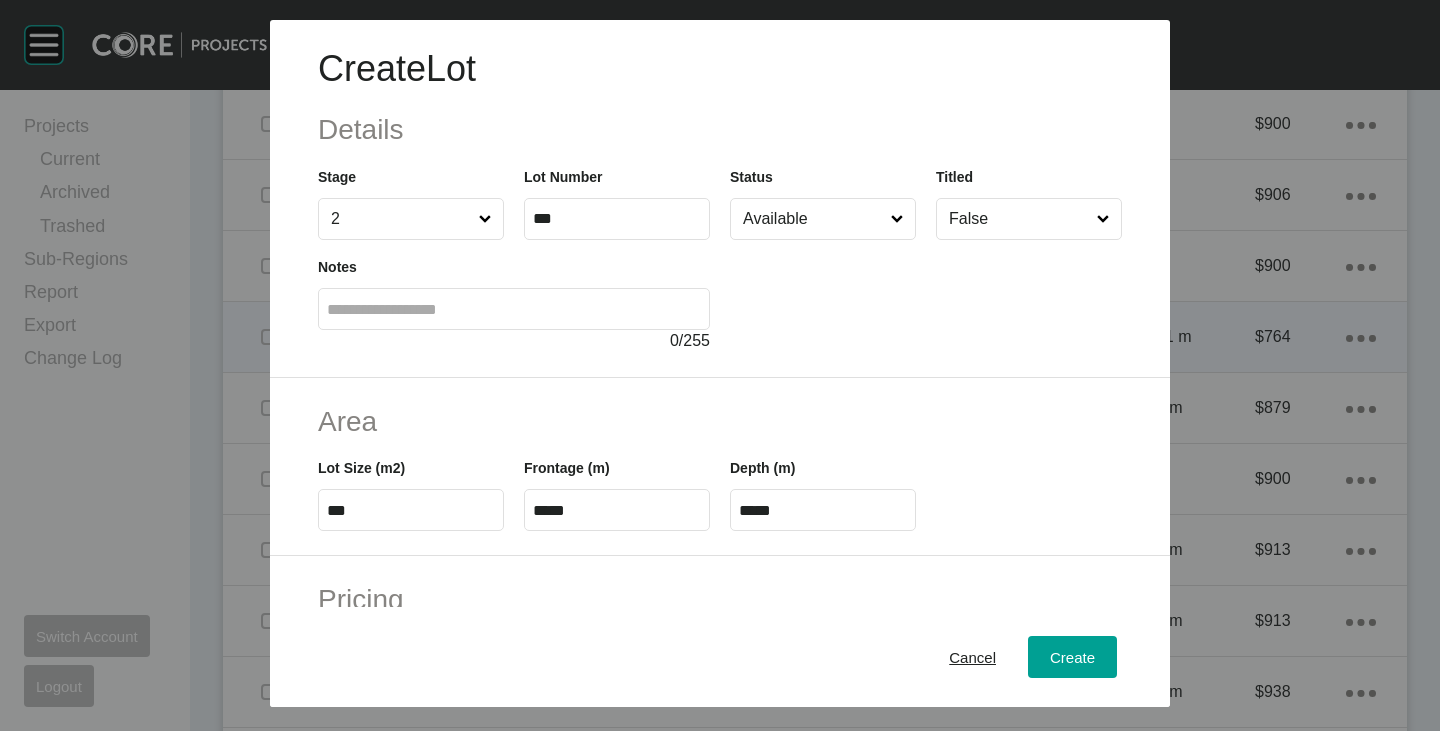 type on "******" 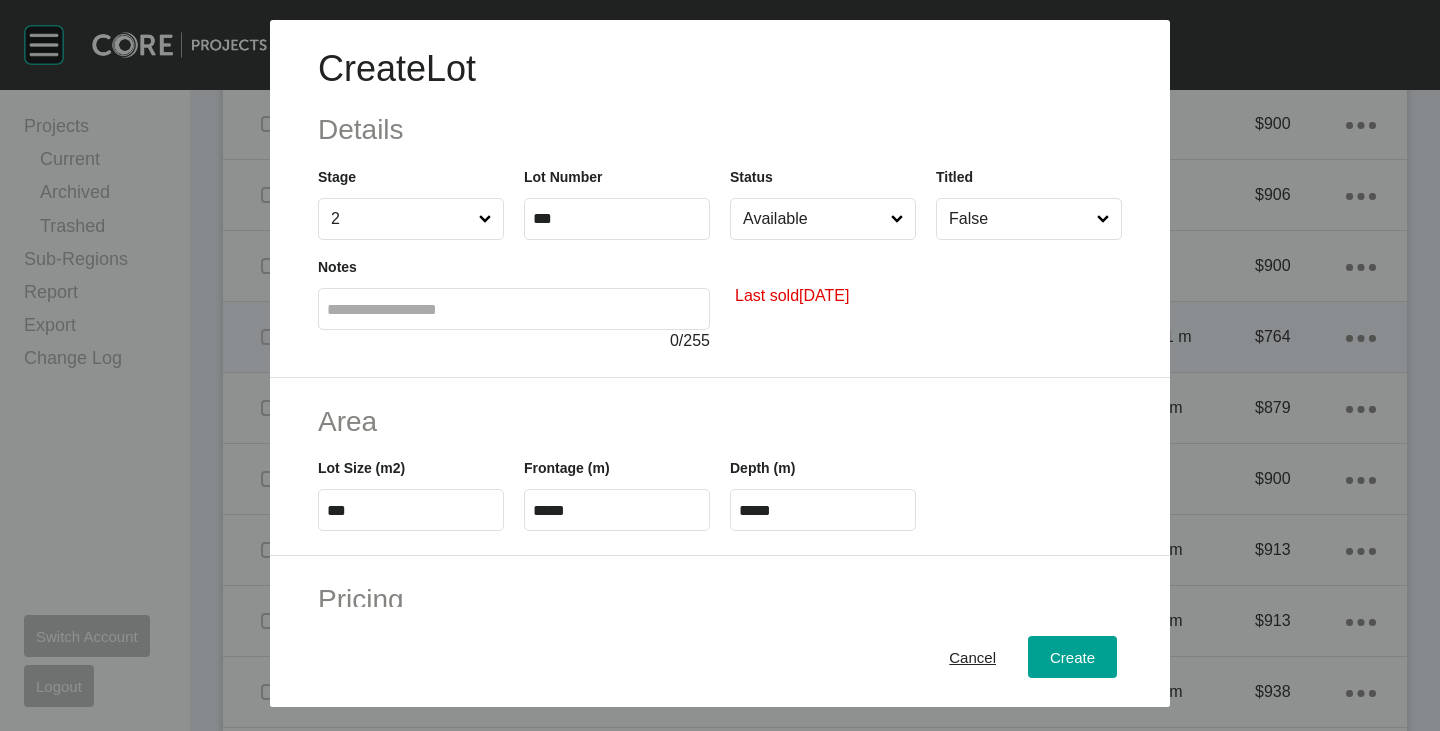click on "Available" at bounding box center (813, 219) 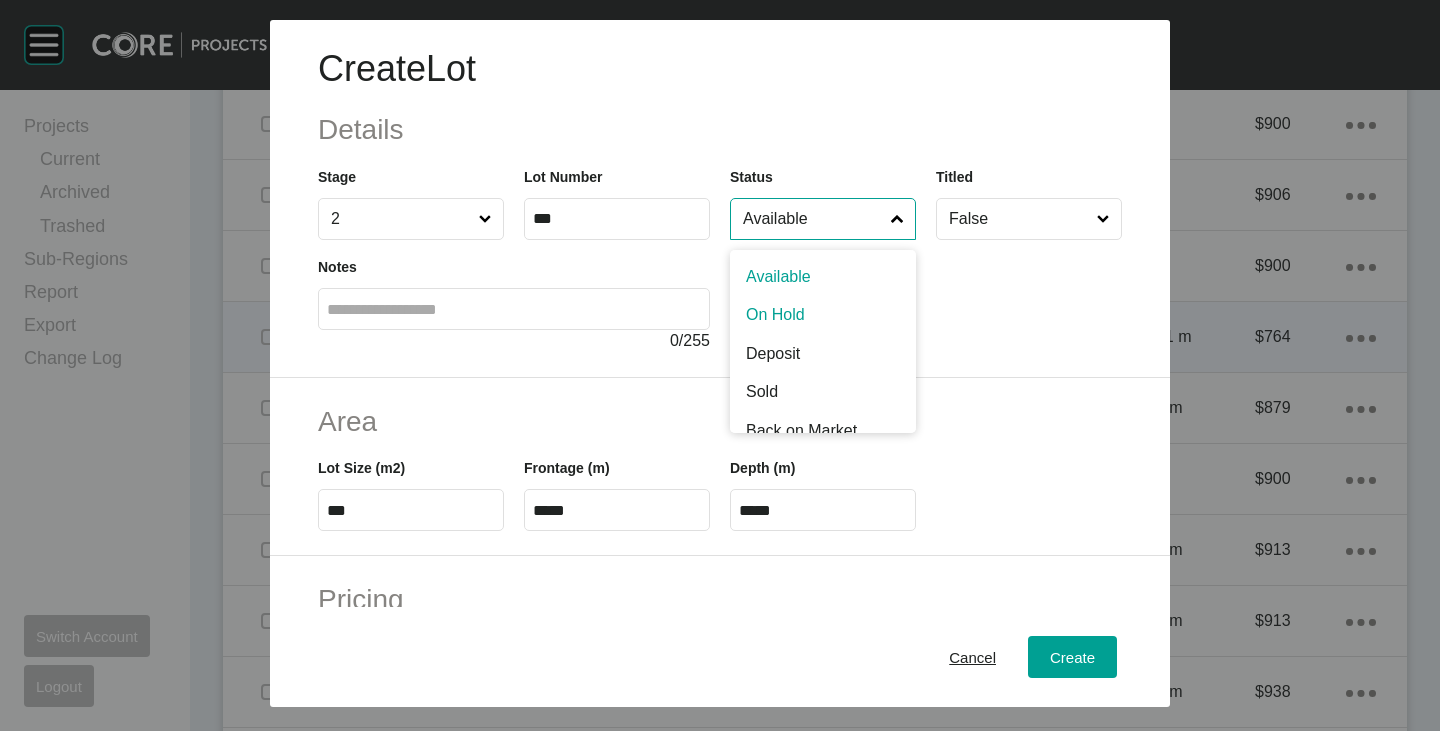 scroll, scrollTop: 102, scrollLeft: 0, axis: vertical 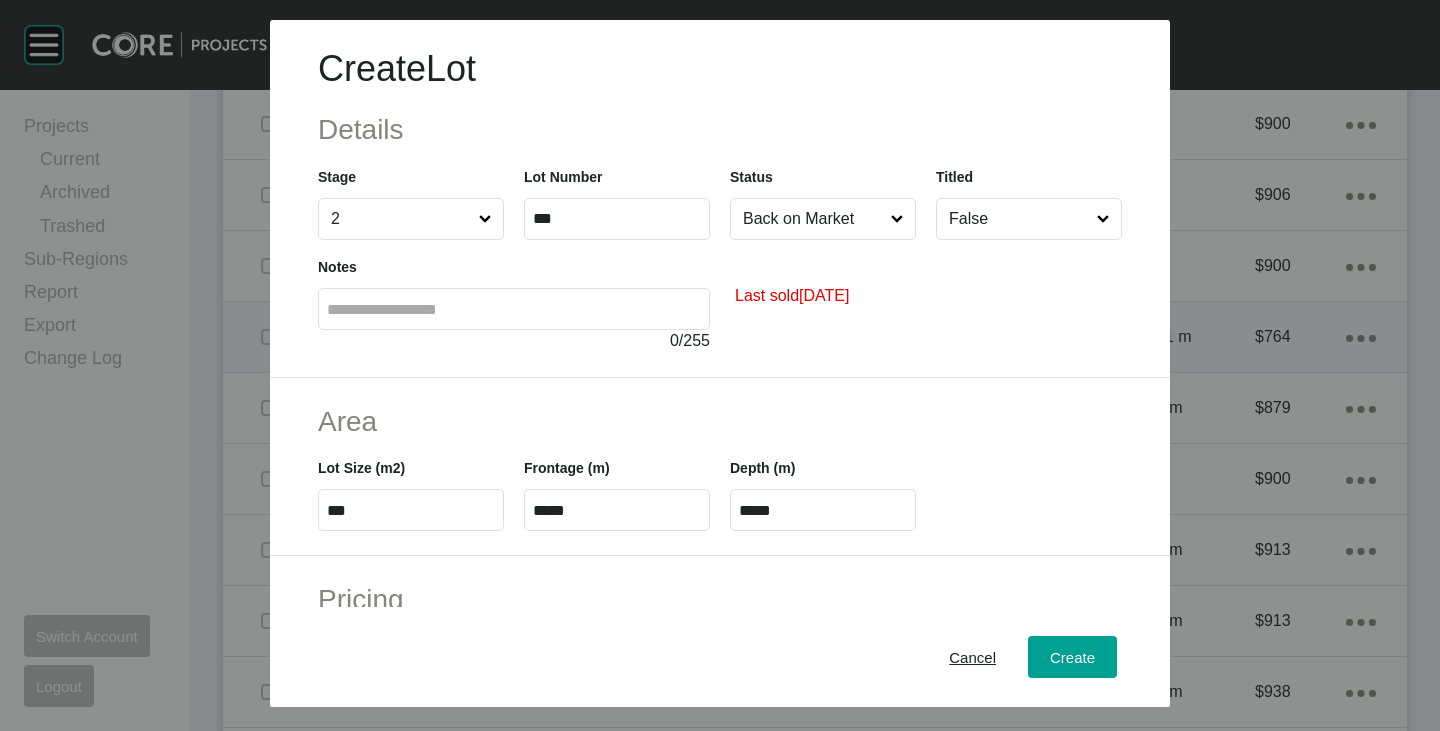 drag, startPoint x: 372, startPoint y: 539, endPoint x: 363, endPoint y: 520, distance: 21.023796 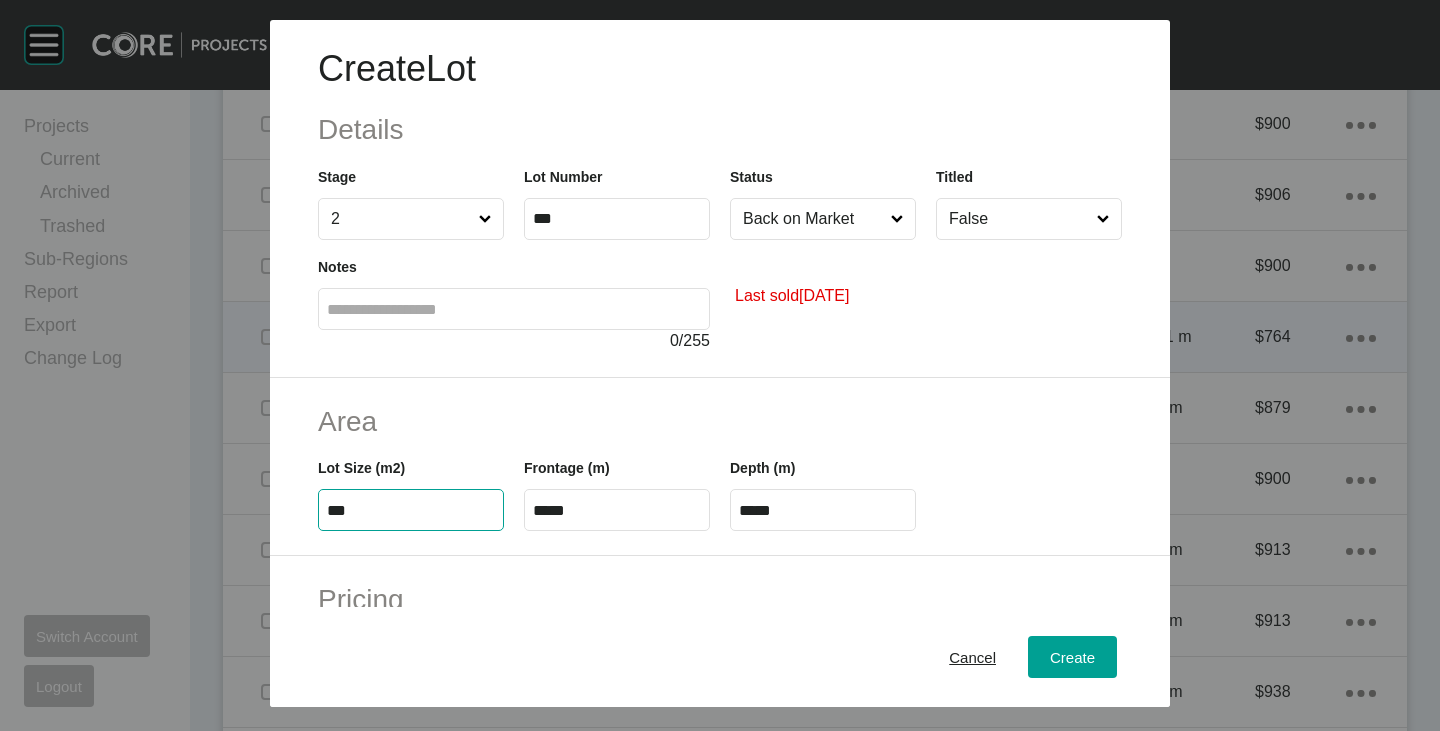 drag, startPoint x: 363, startPoint y: 515, endPoint x: 339, endPoint y: 508, distance: 25 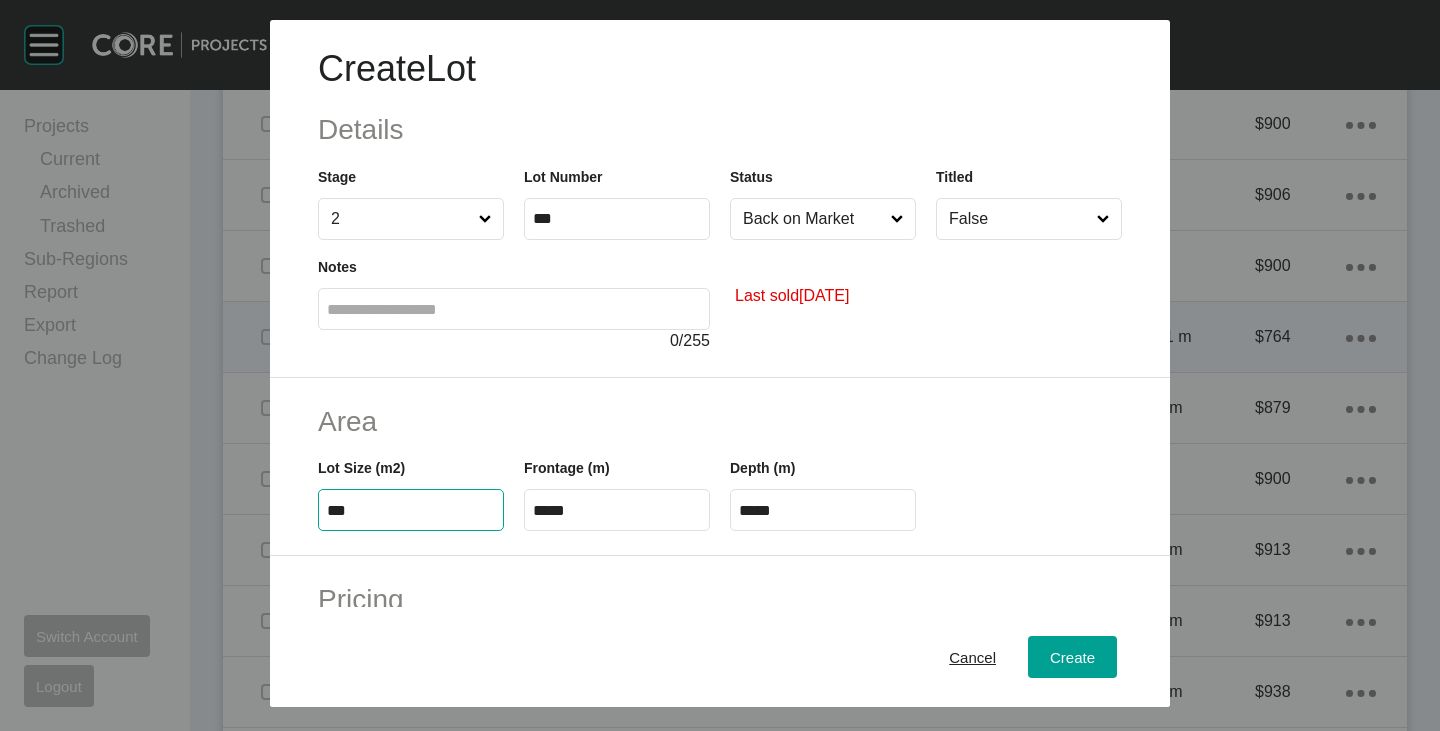 type on "***" 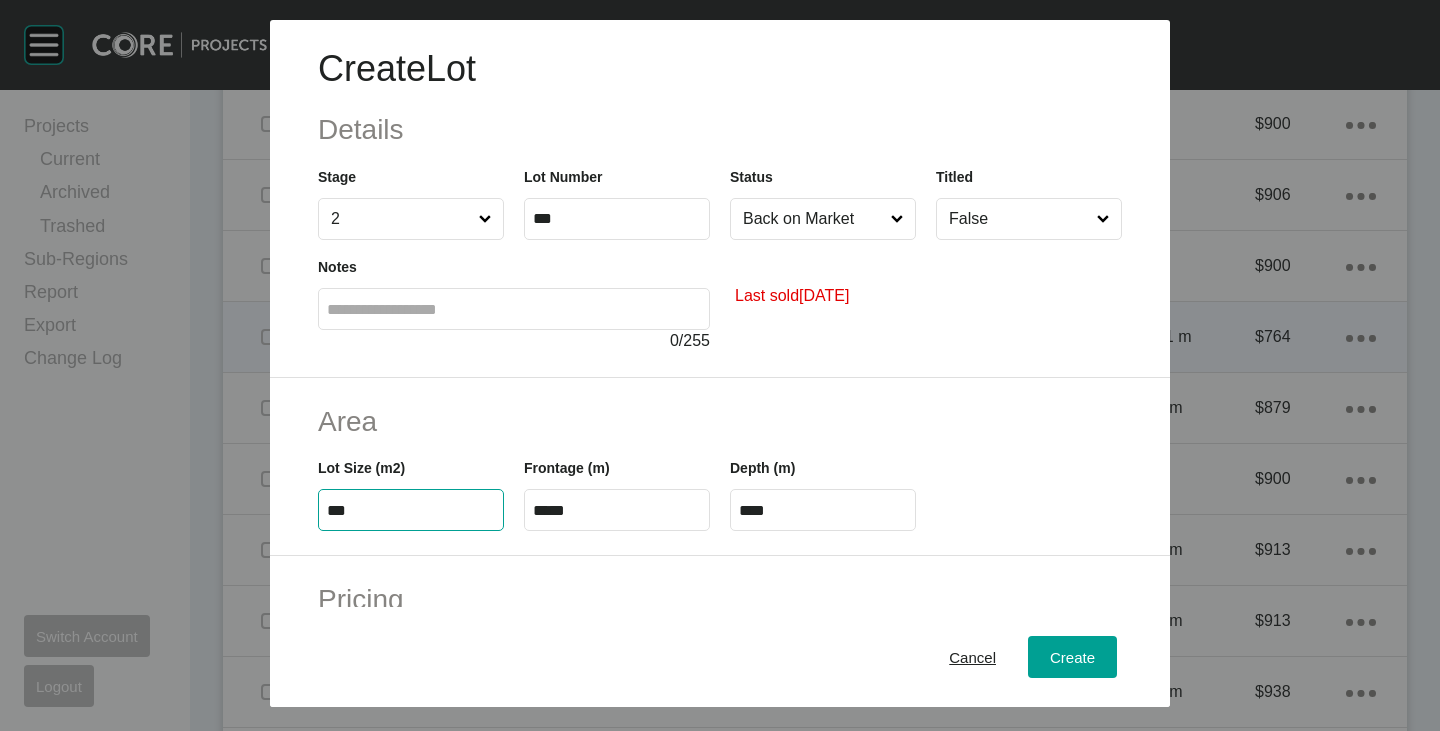 click on "Area" at bounding box center [720, 421] 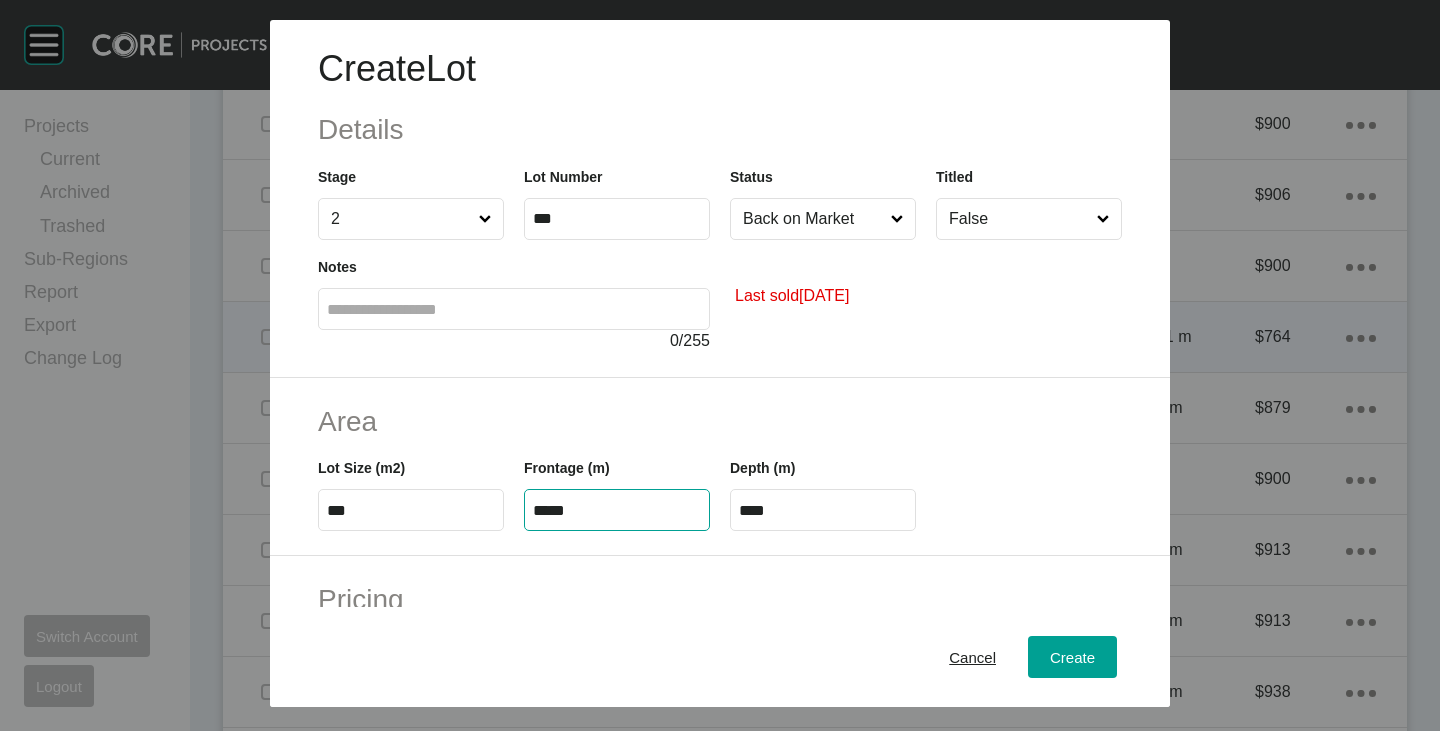 click on "*****" at bounding box center (617, 510) 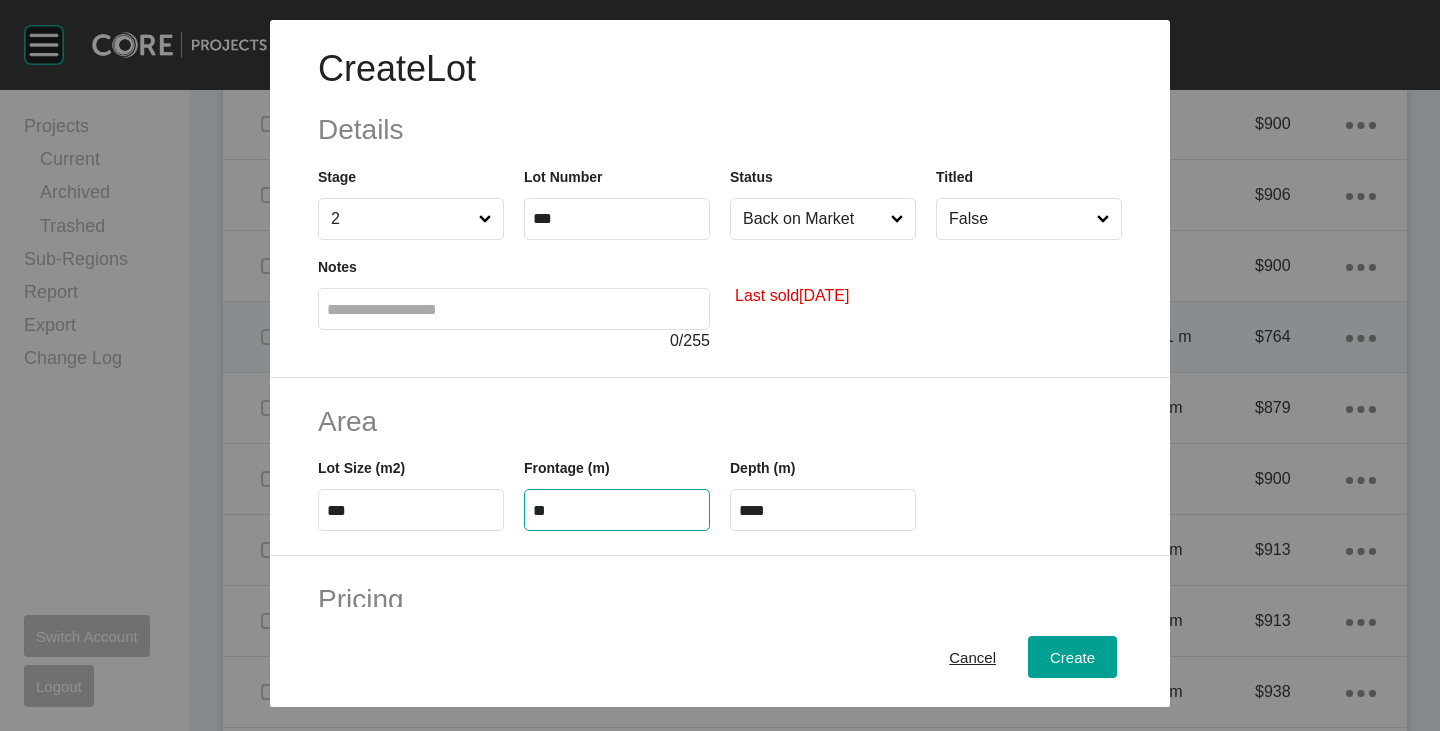 type on "**" 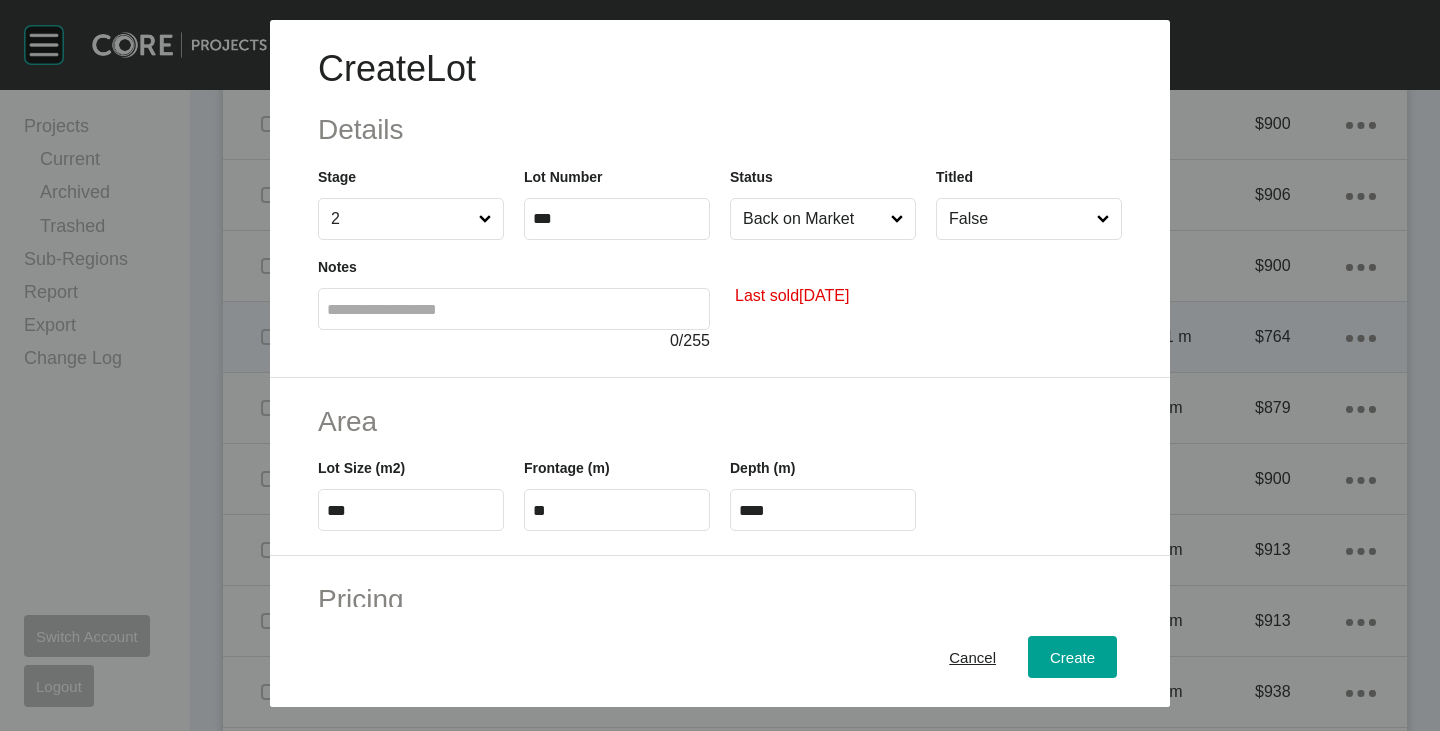 click on "Area Lot Size (m2) *** Frontage (m) ** Depth (m) ****" at bounding box center [720, 467] 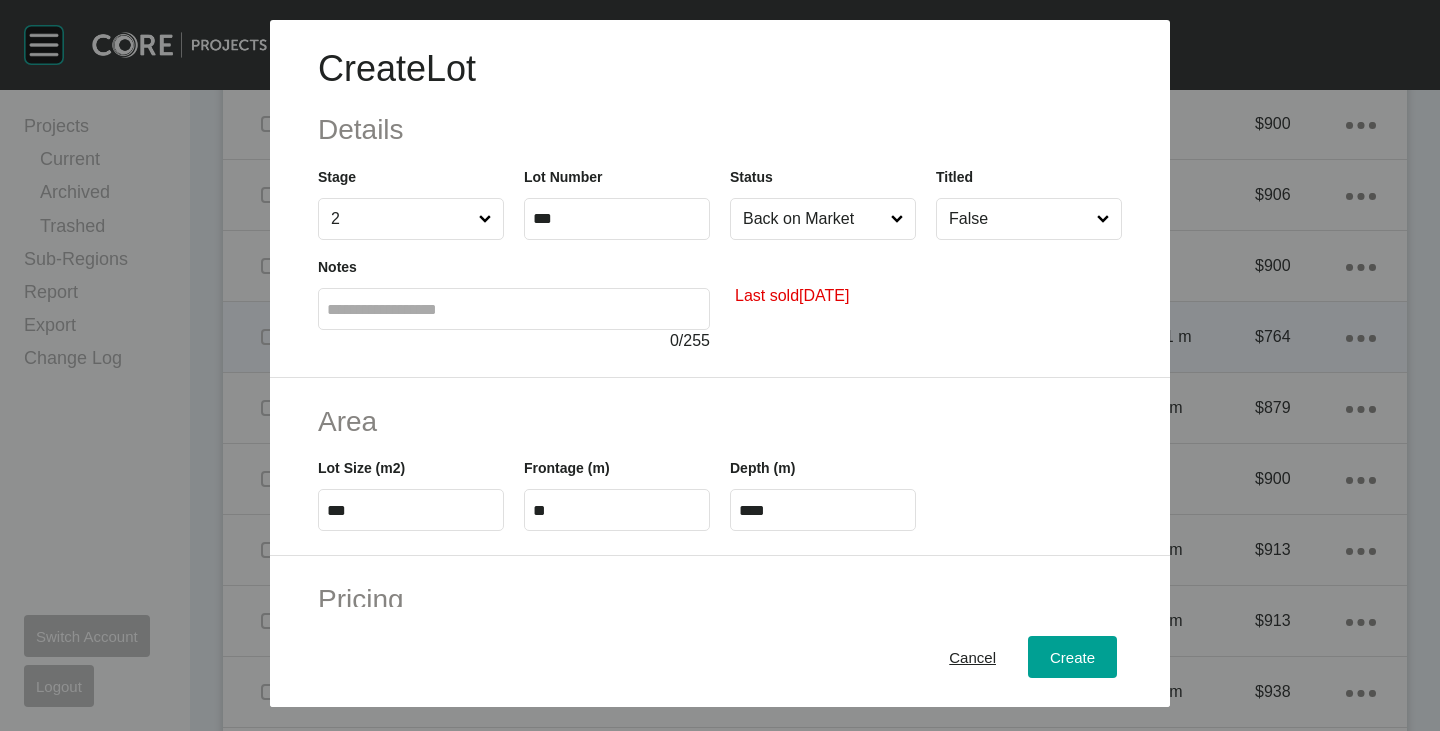 click on "****" at bounding box center (823, 510) 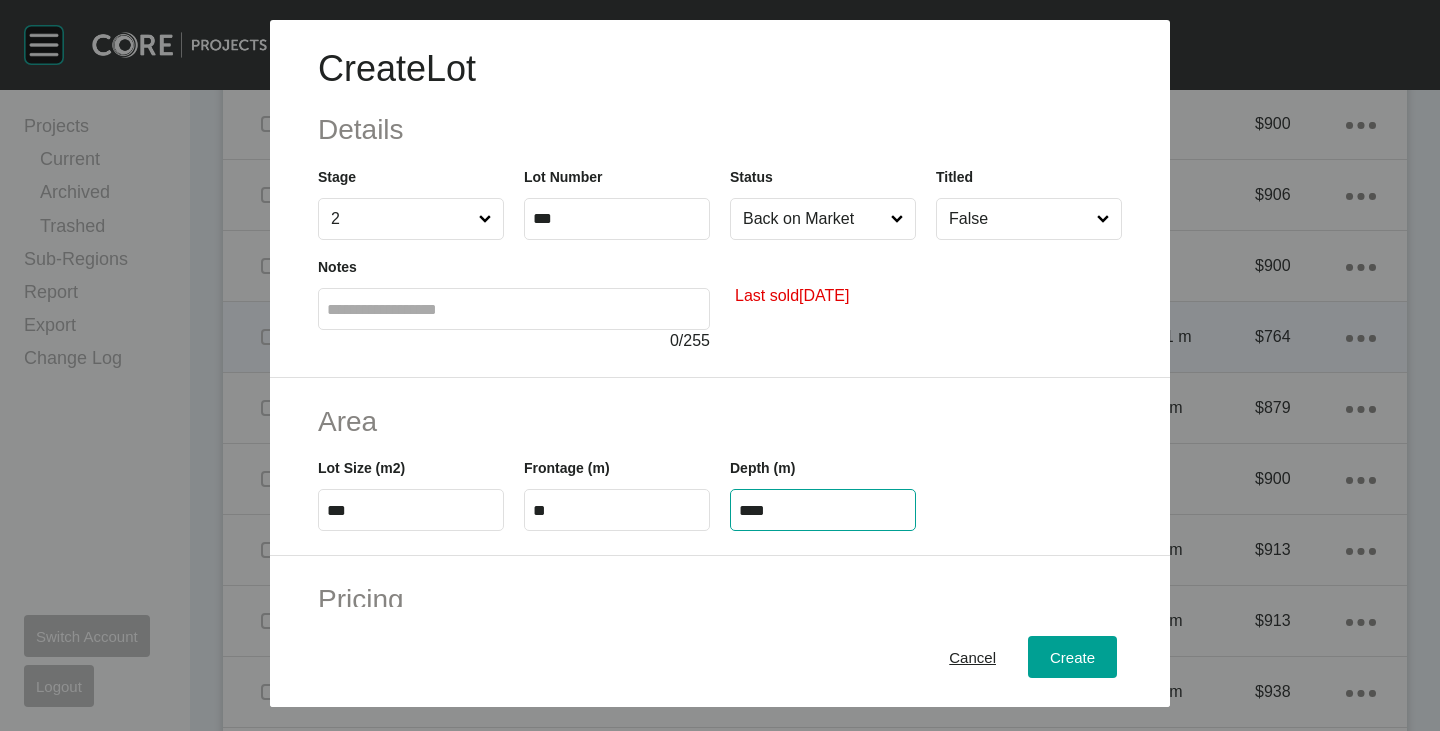 click on "****" at bounding box center [823, 510] 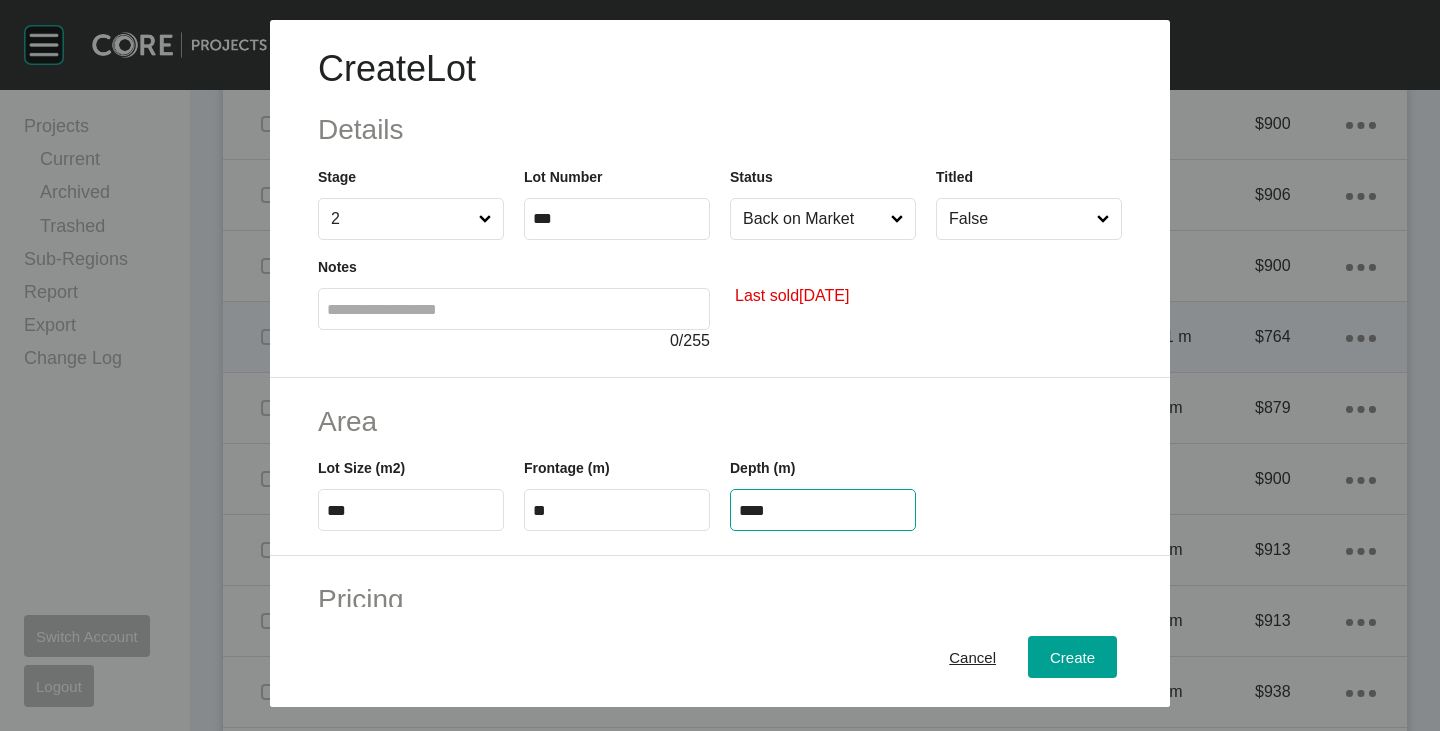 type on "****" 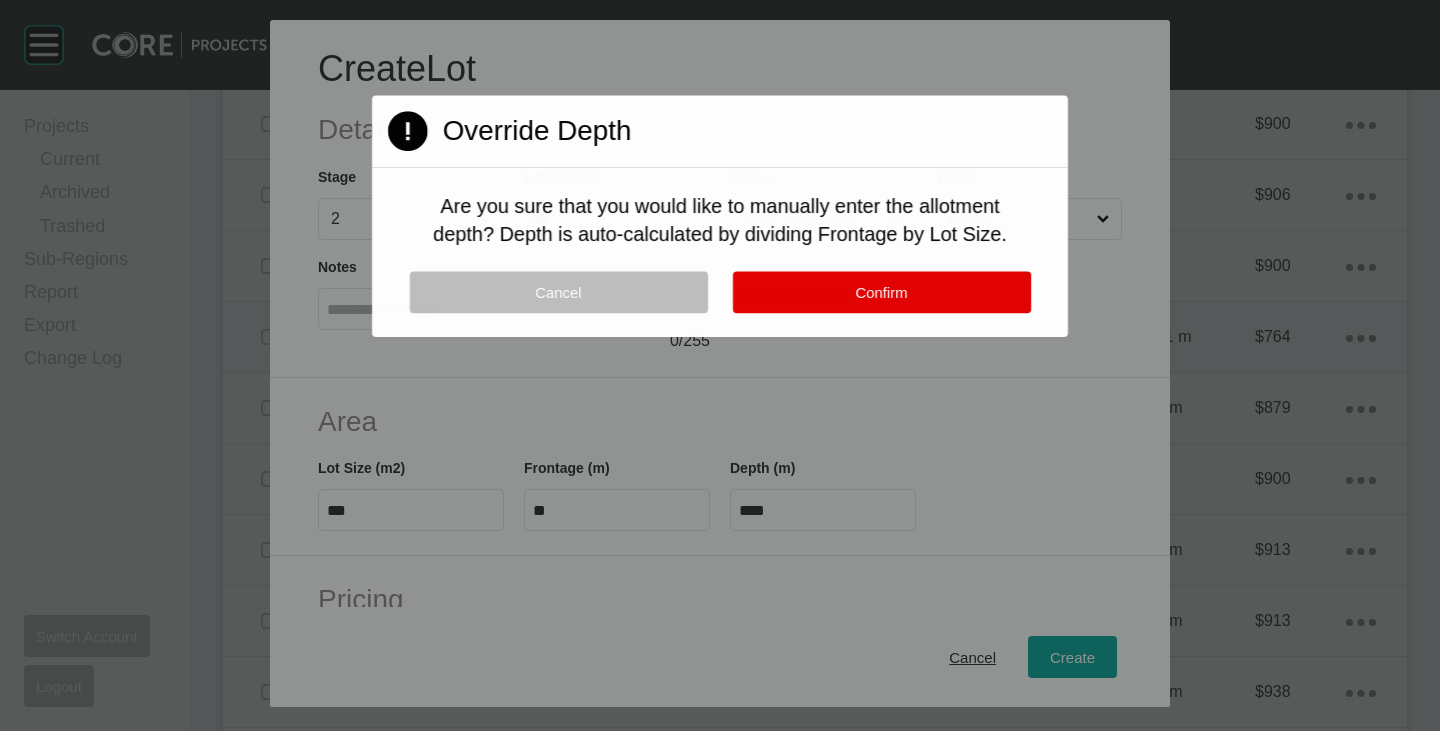 click on "Cancel Confirm" at bounding box center (720, 304) 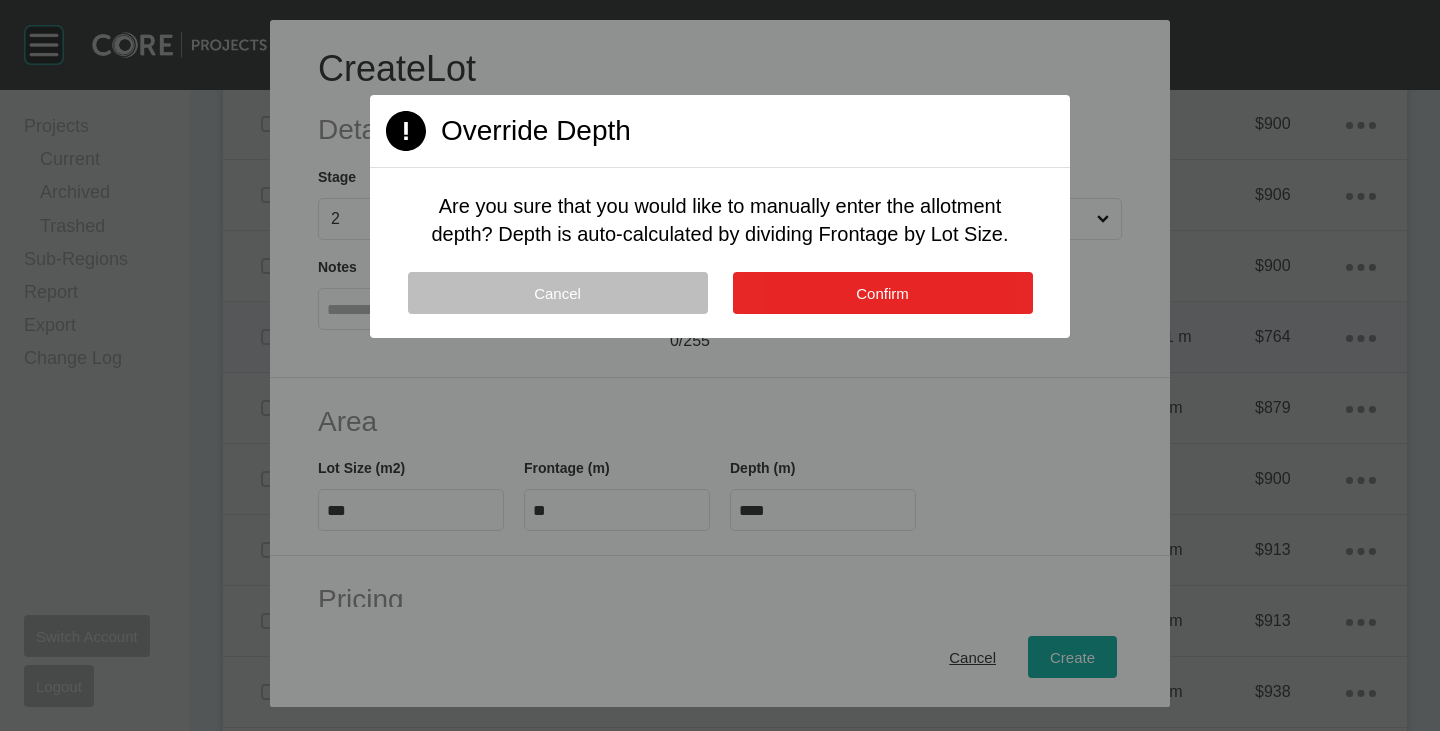 click on "Confirm" at bounding box center [883, 293] 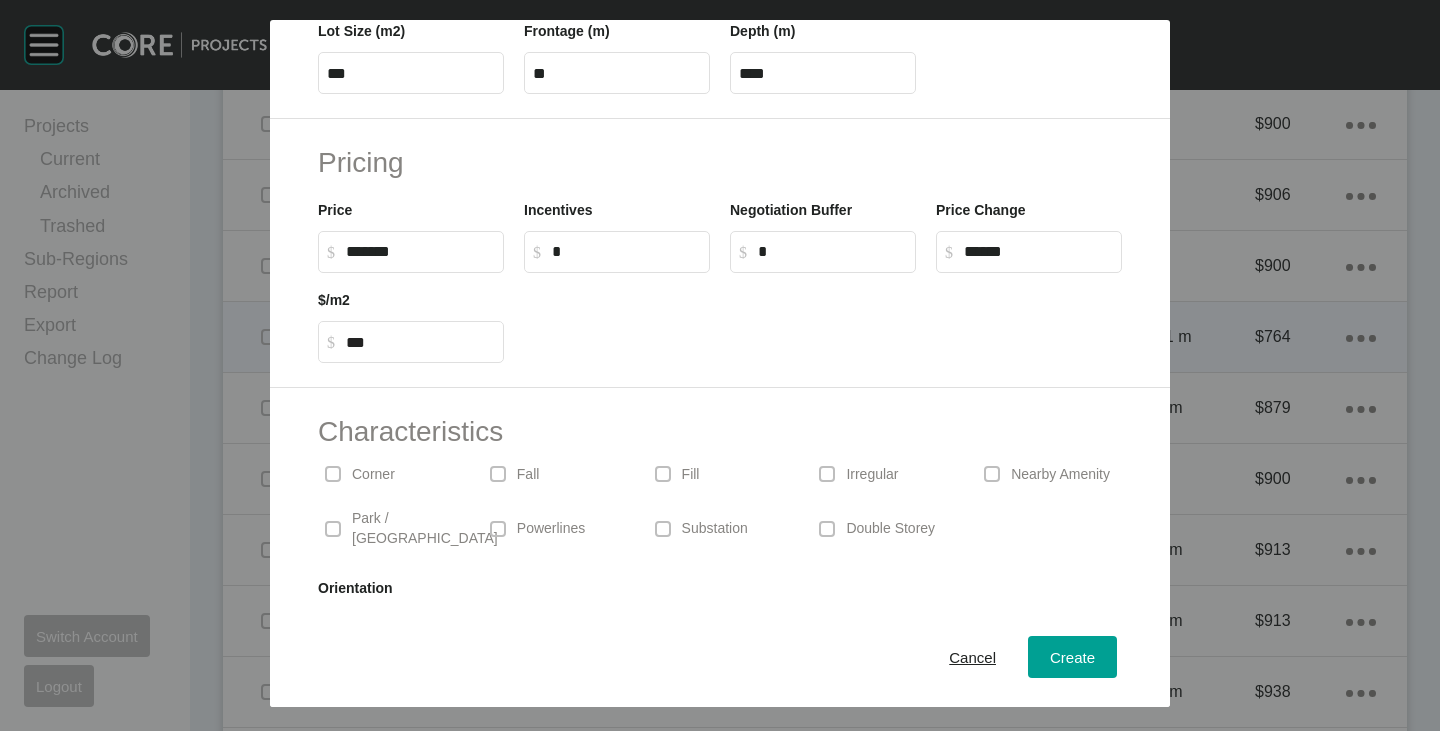 scroll, scrollTop: 489, scrollLeft: 0, axis: vertical 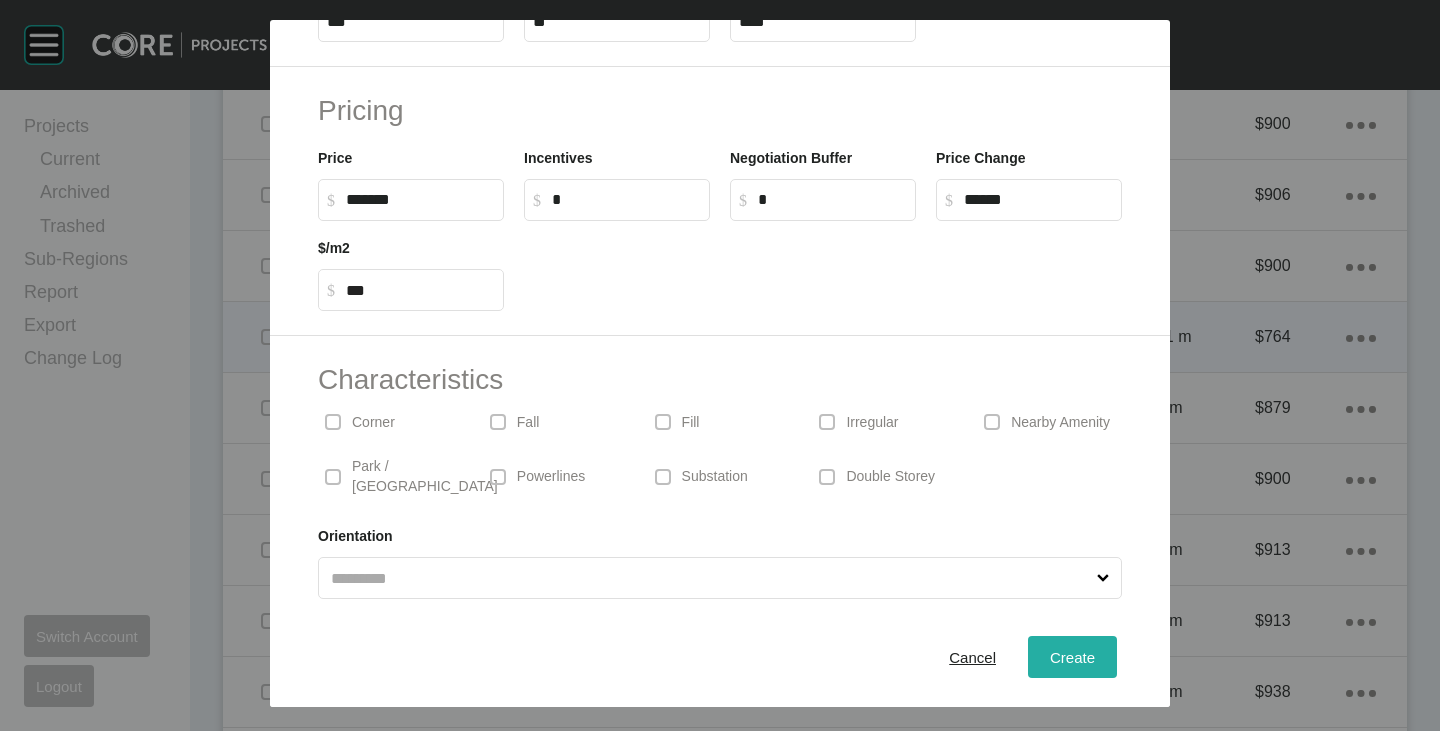 click on "Create" at bounding box center (1072, 657) 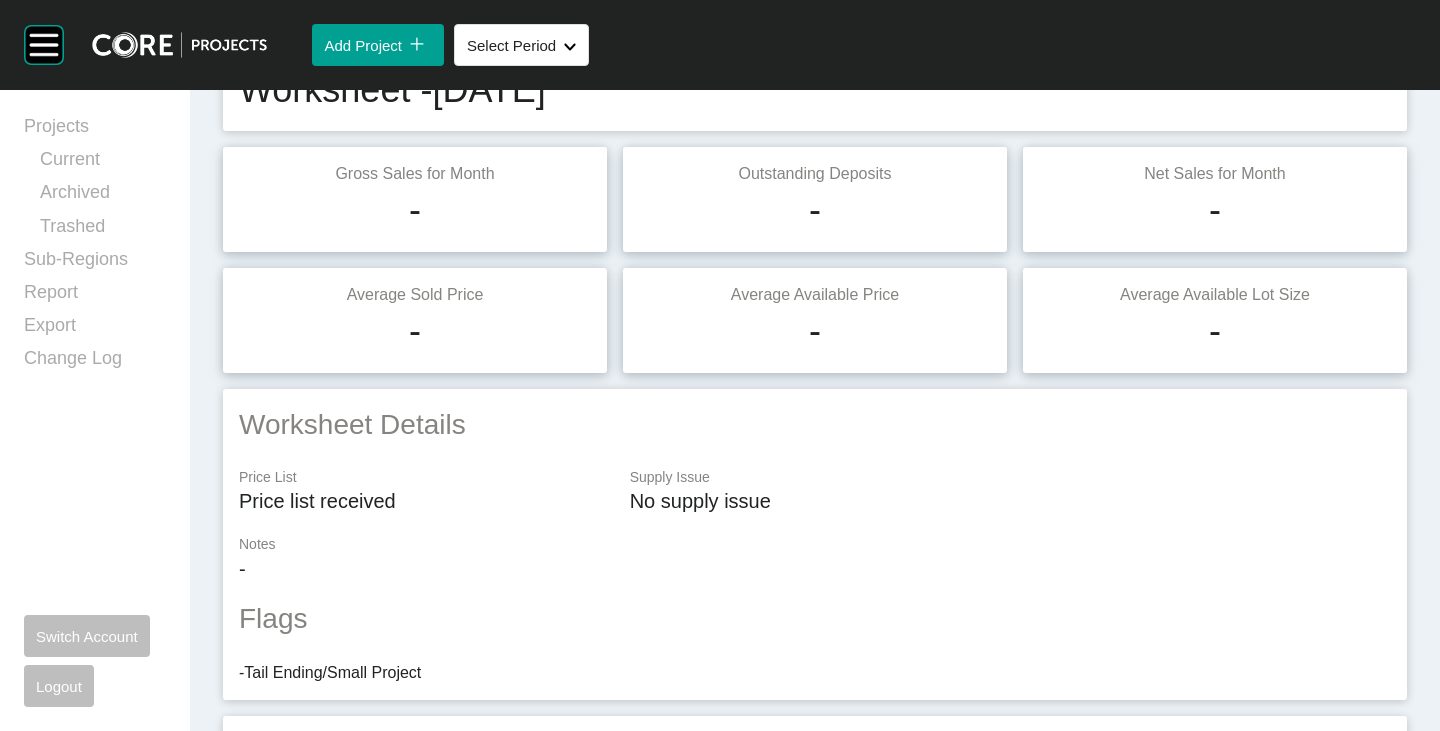 scroll, scrollTop: 0, scrollLeft: 0, axis: both 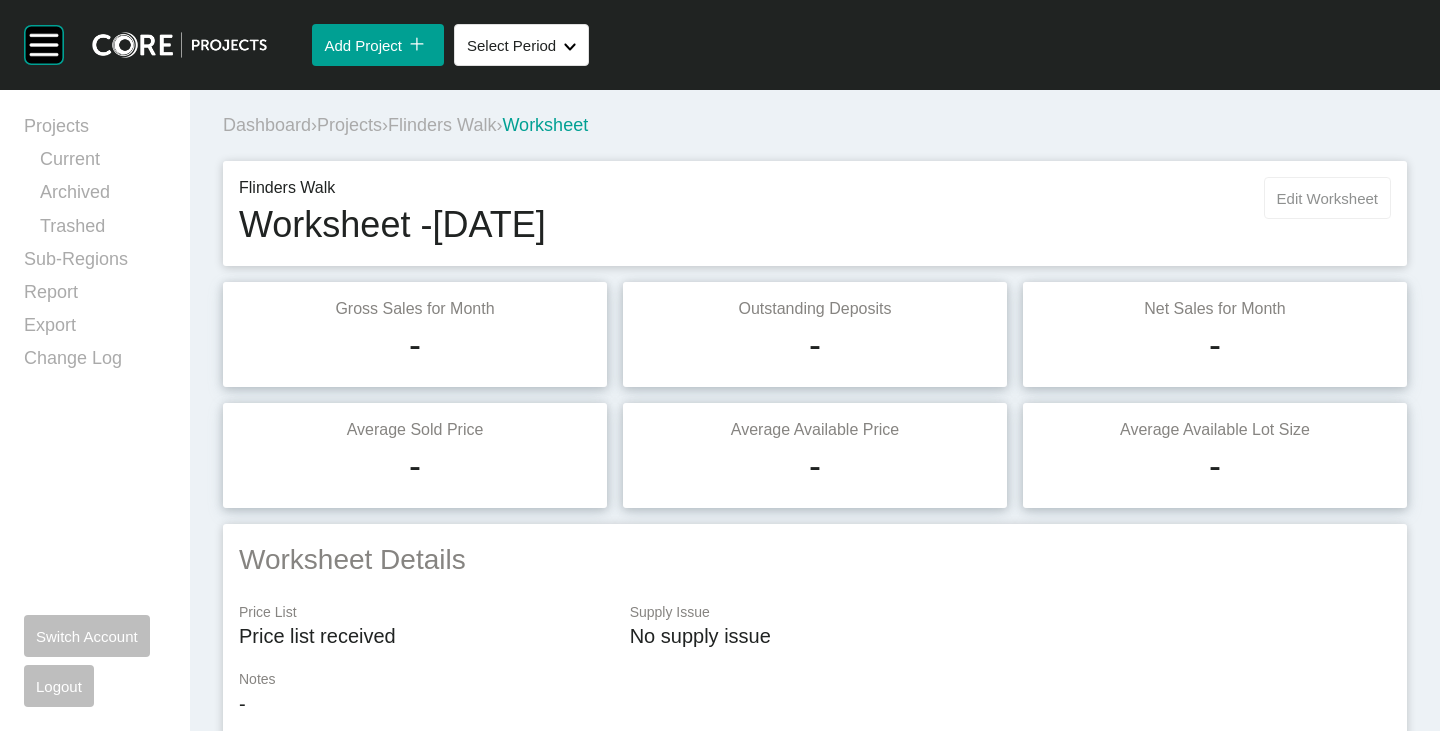 click on "Edit Worksheet" at bounding box center (1327, 198) 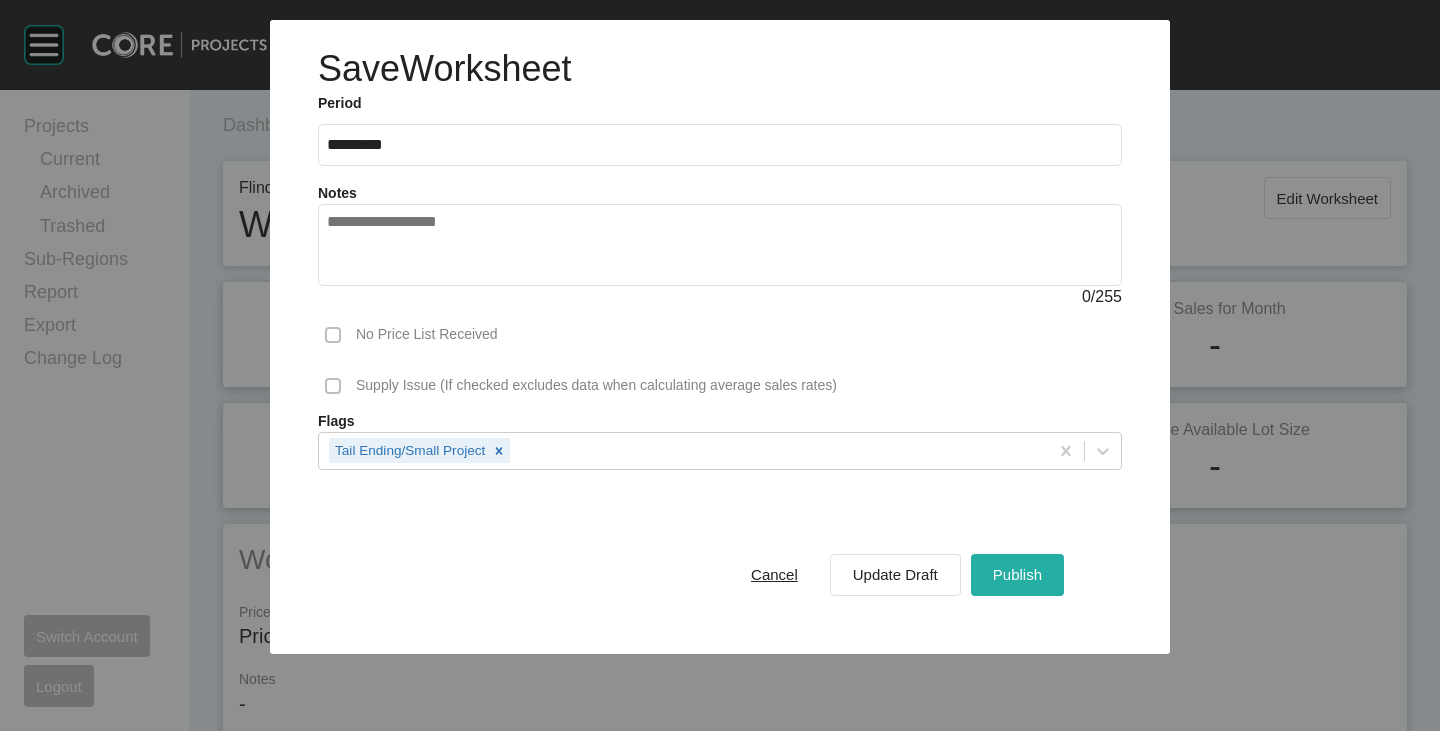 click on "Publish" at bounding box center (1017, 574) 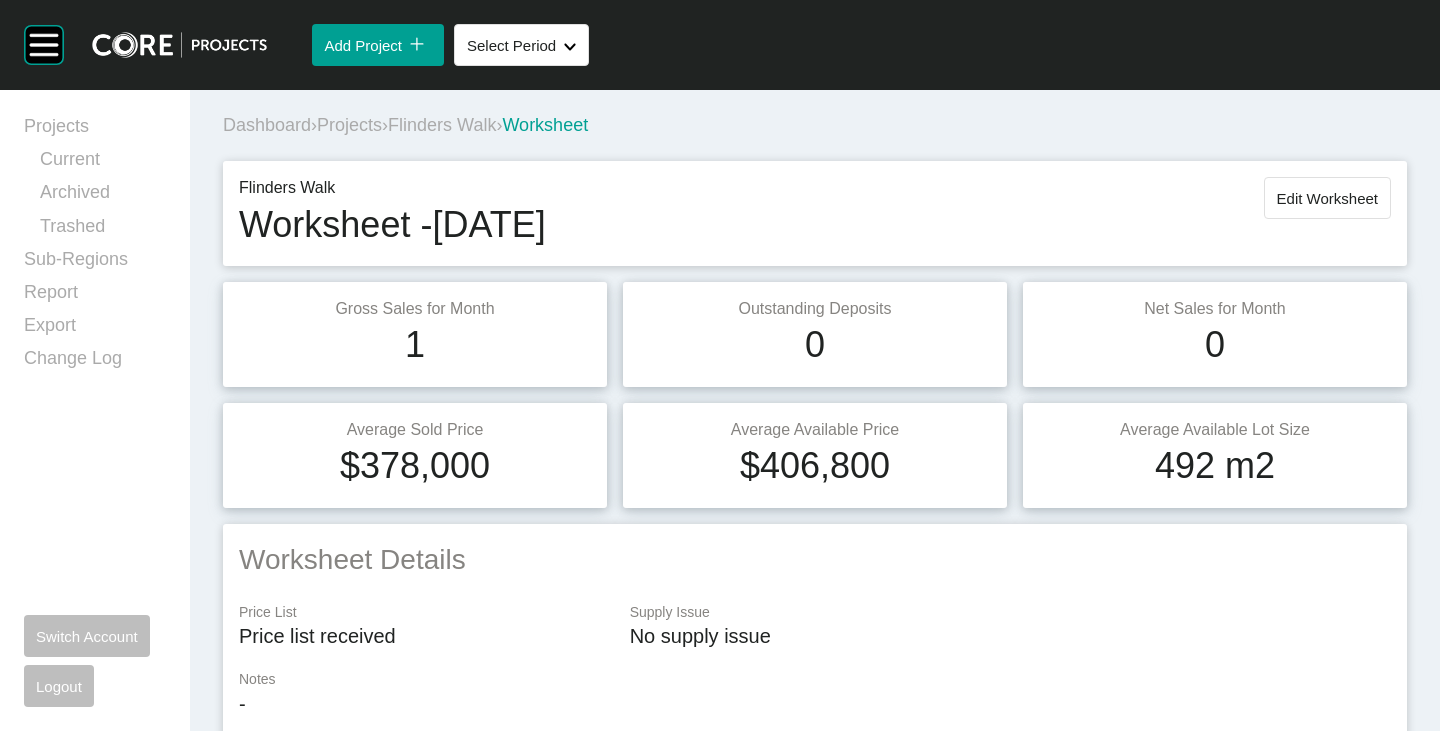 click on "Flinders Walk" at bounding box center (442, 125) 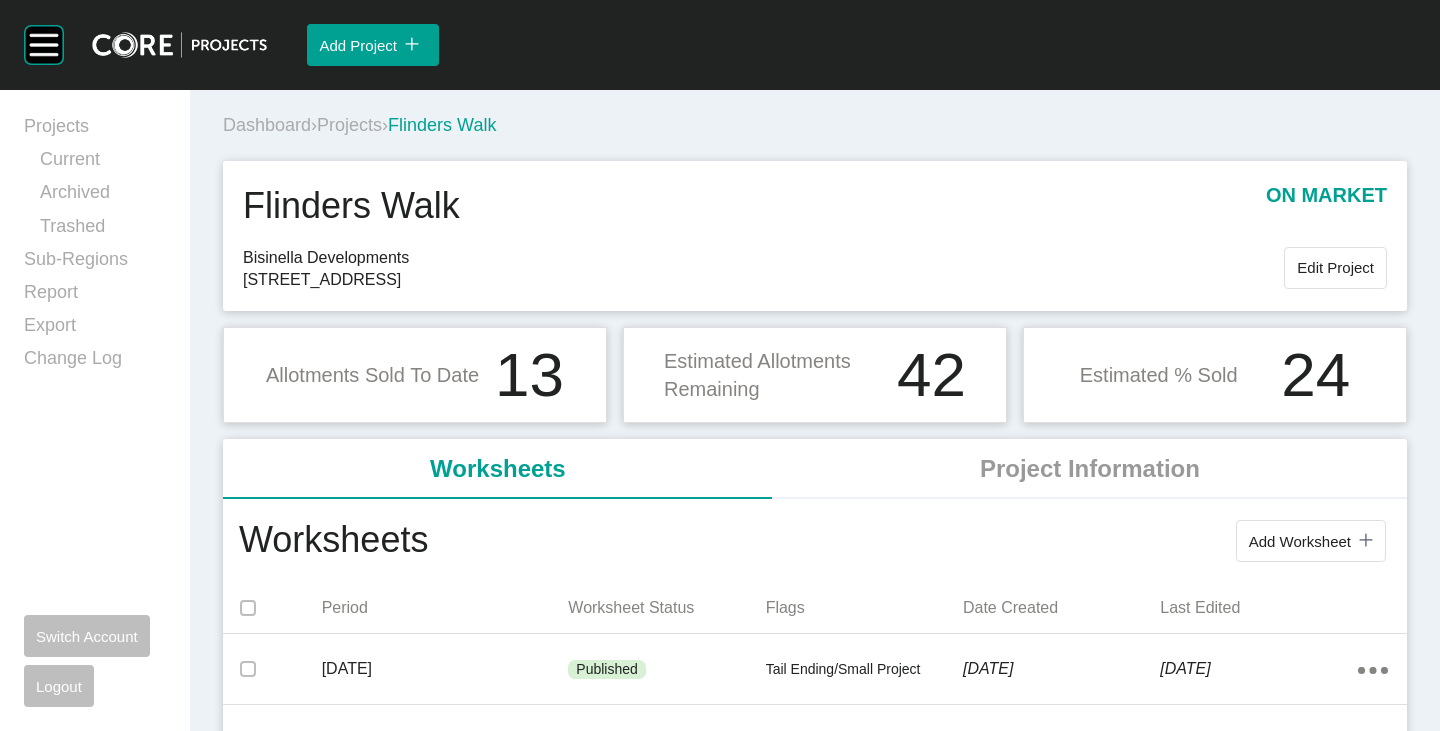 click on "Projects" at bounding box center (349, 125) 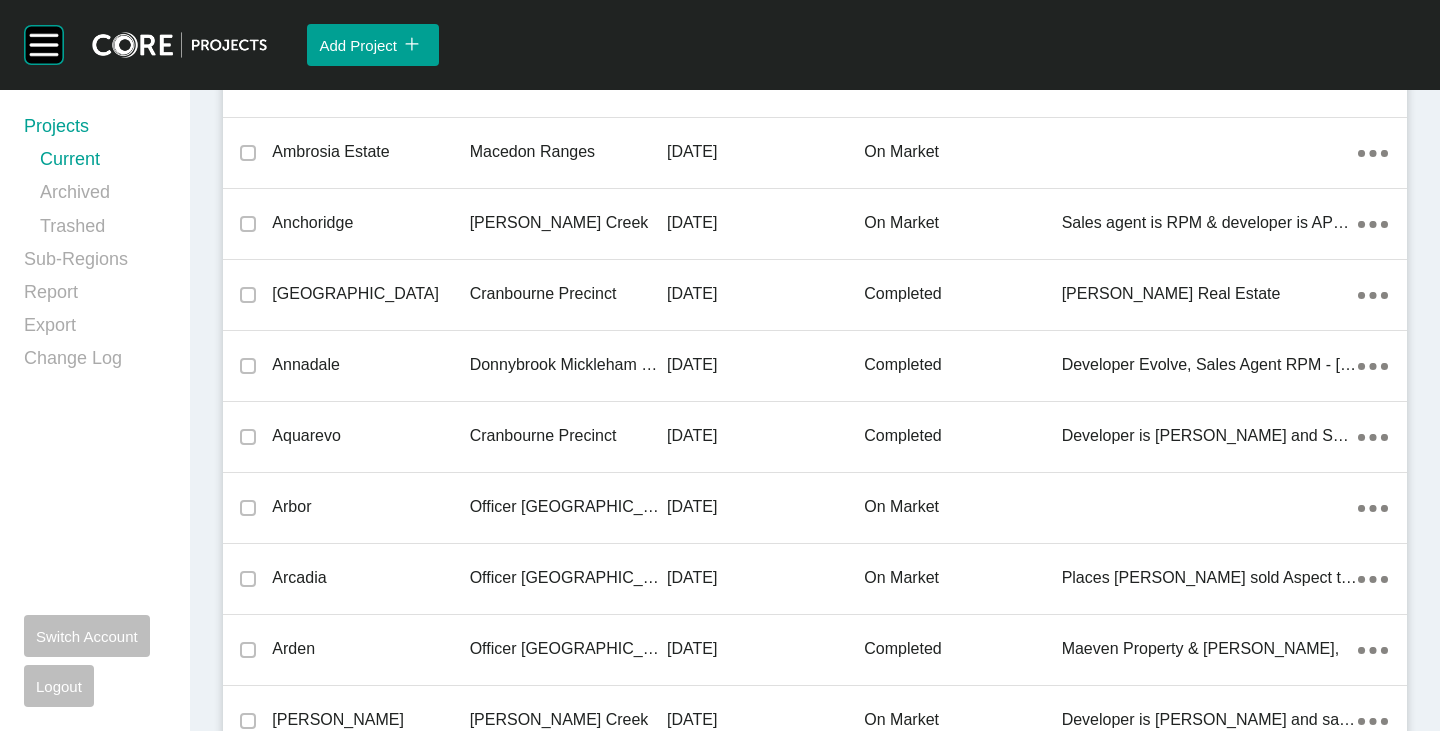 scroll, scrollTop: 22266, scrollLeft: 0, axis: vertical 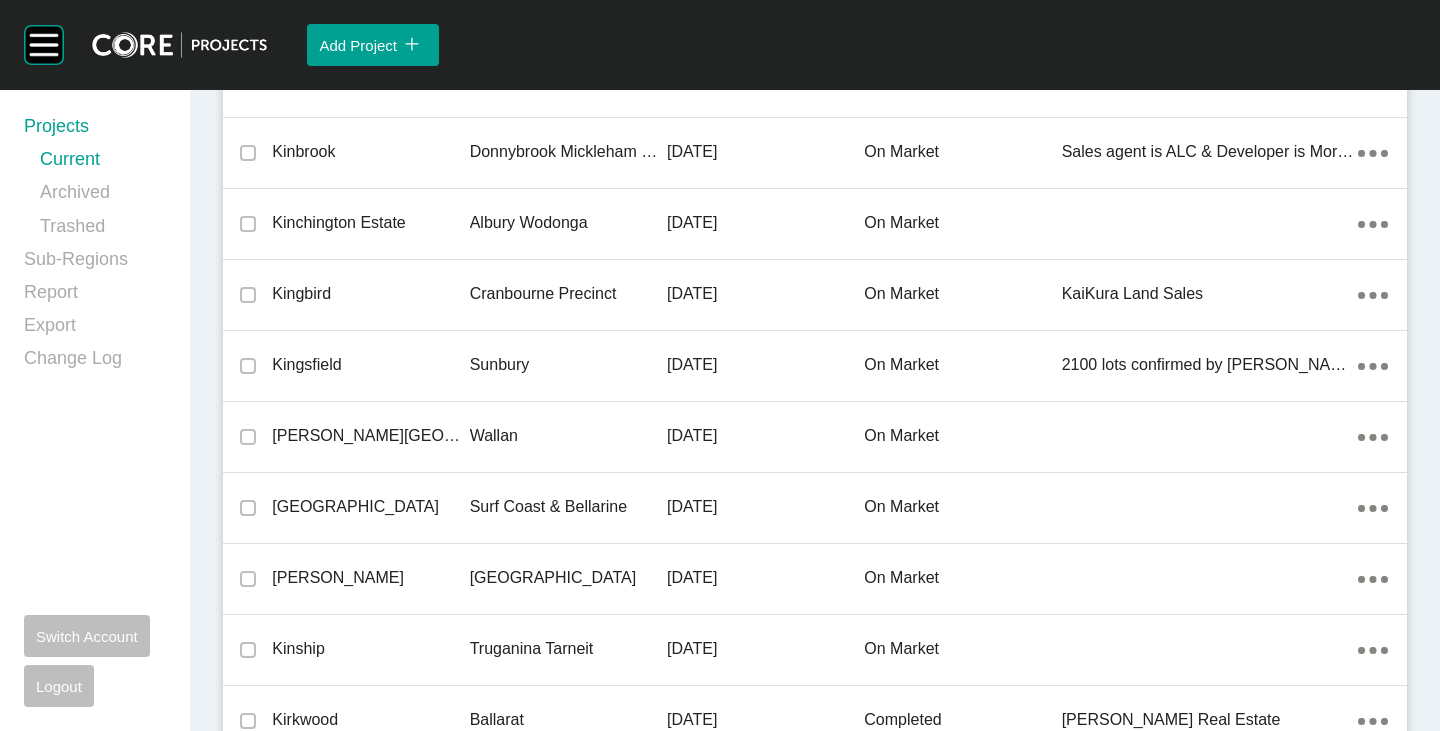 click on "[GEOGRAPHIC_DATA]" at bounding box center [370, 507] 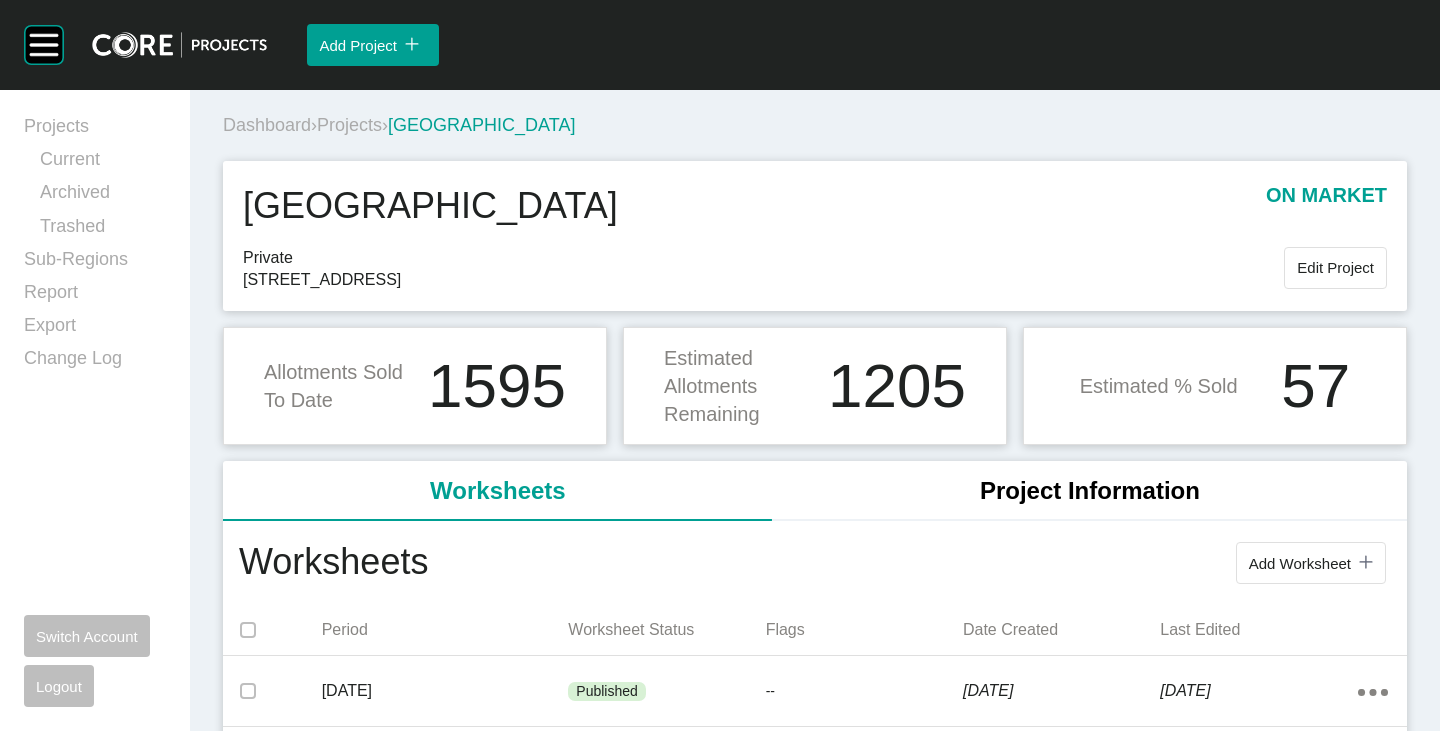 scroll, scrollTop: 300, scrollLeft: 0, axis: vertical 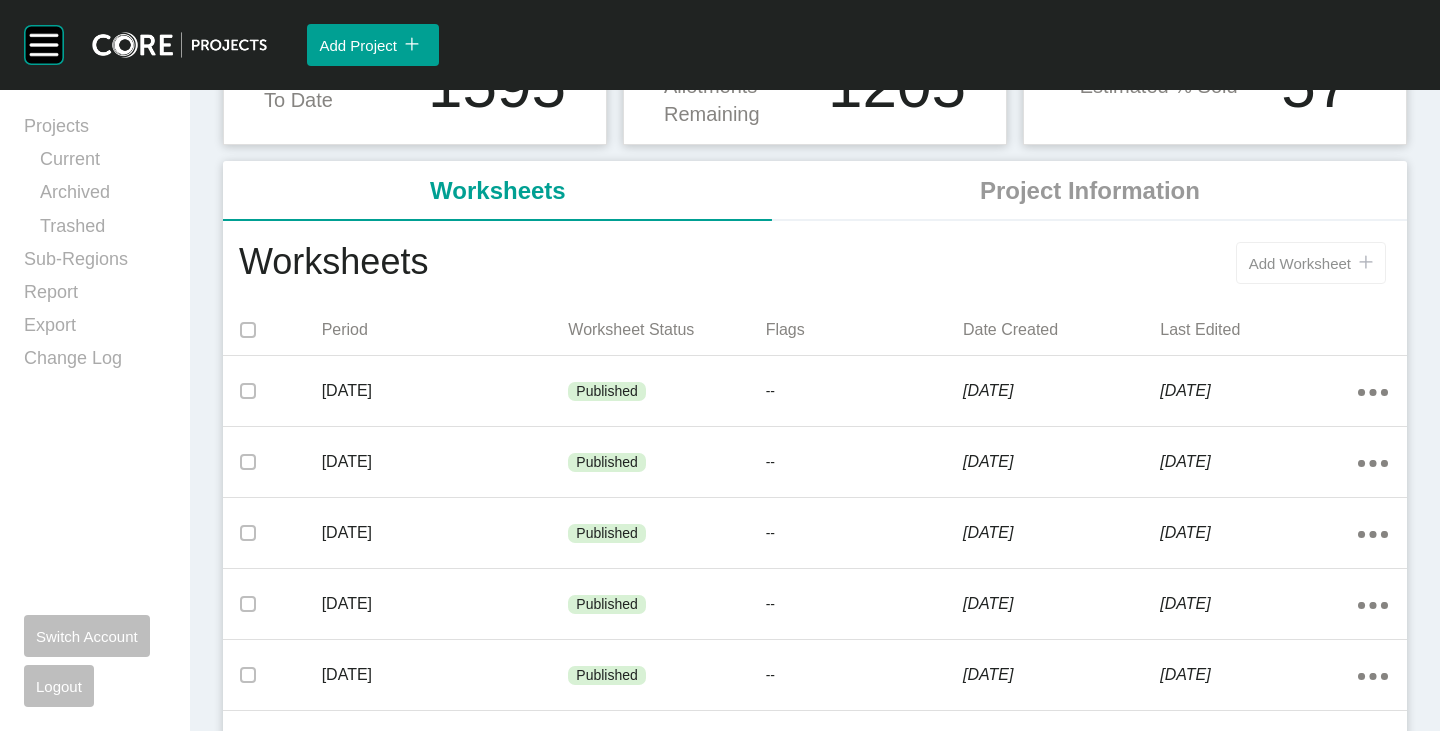 click on "Add Worksheet" at bounding box center [1300, 263] 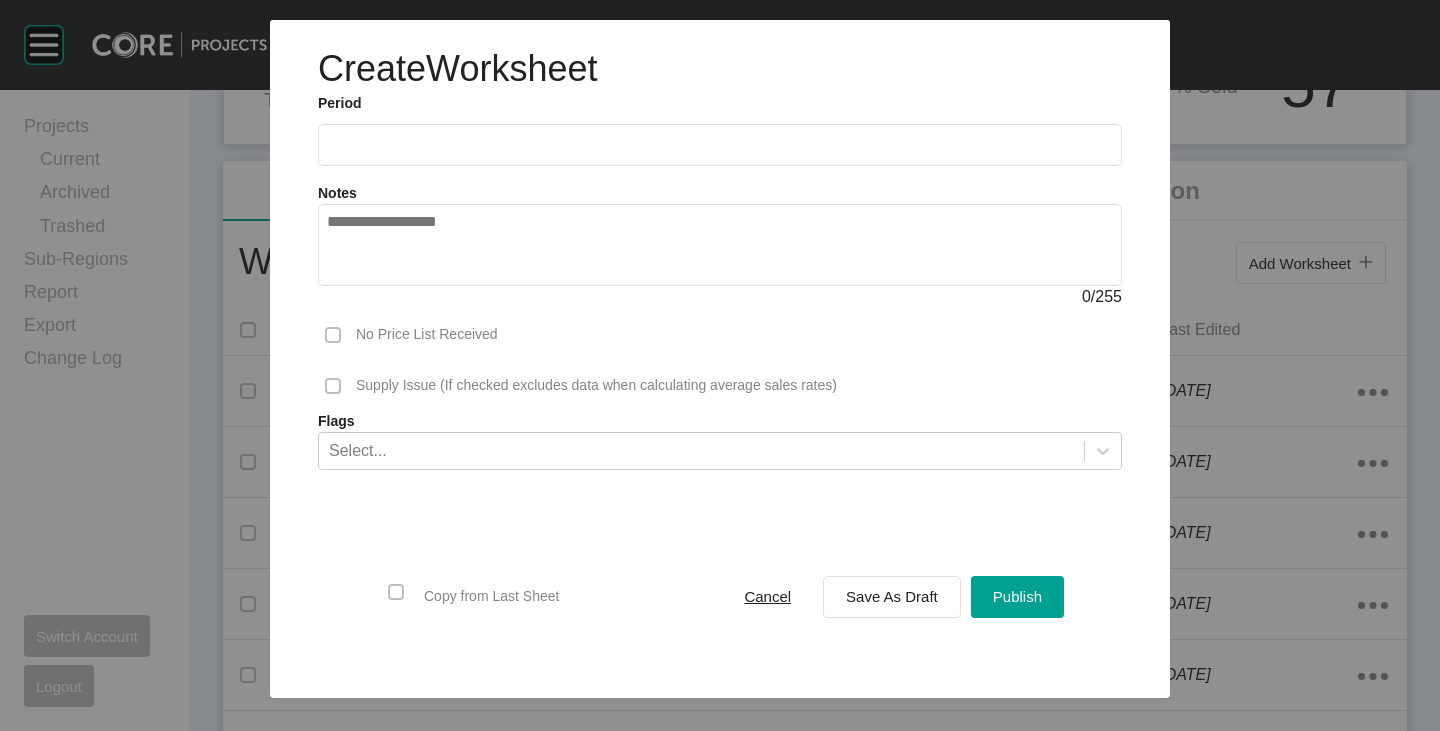 click at bounding box center (720, 144) 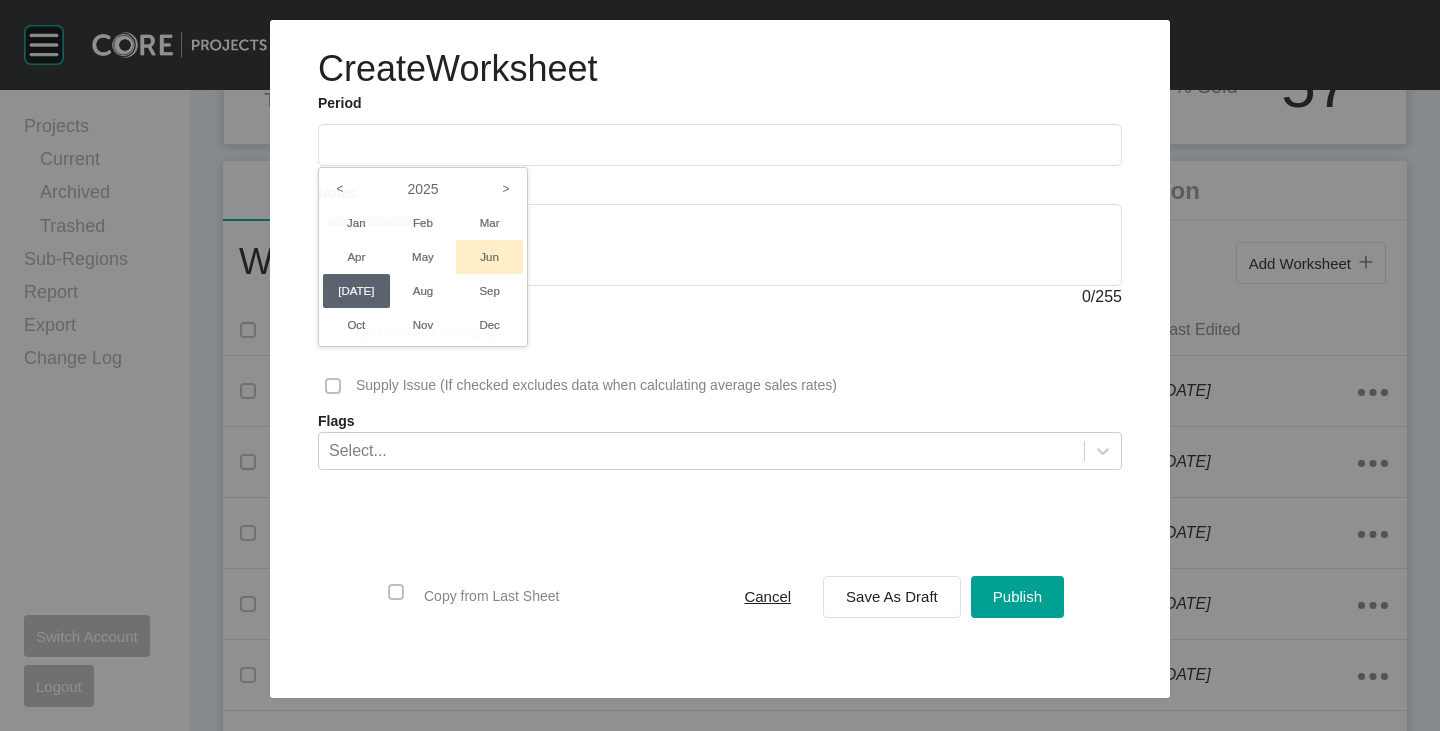 click on "Jun" at bounding box center [489, 257] 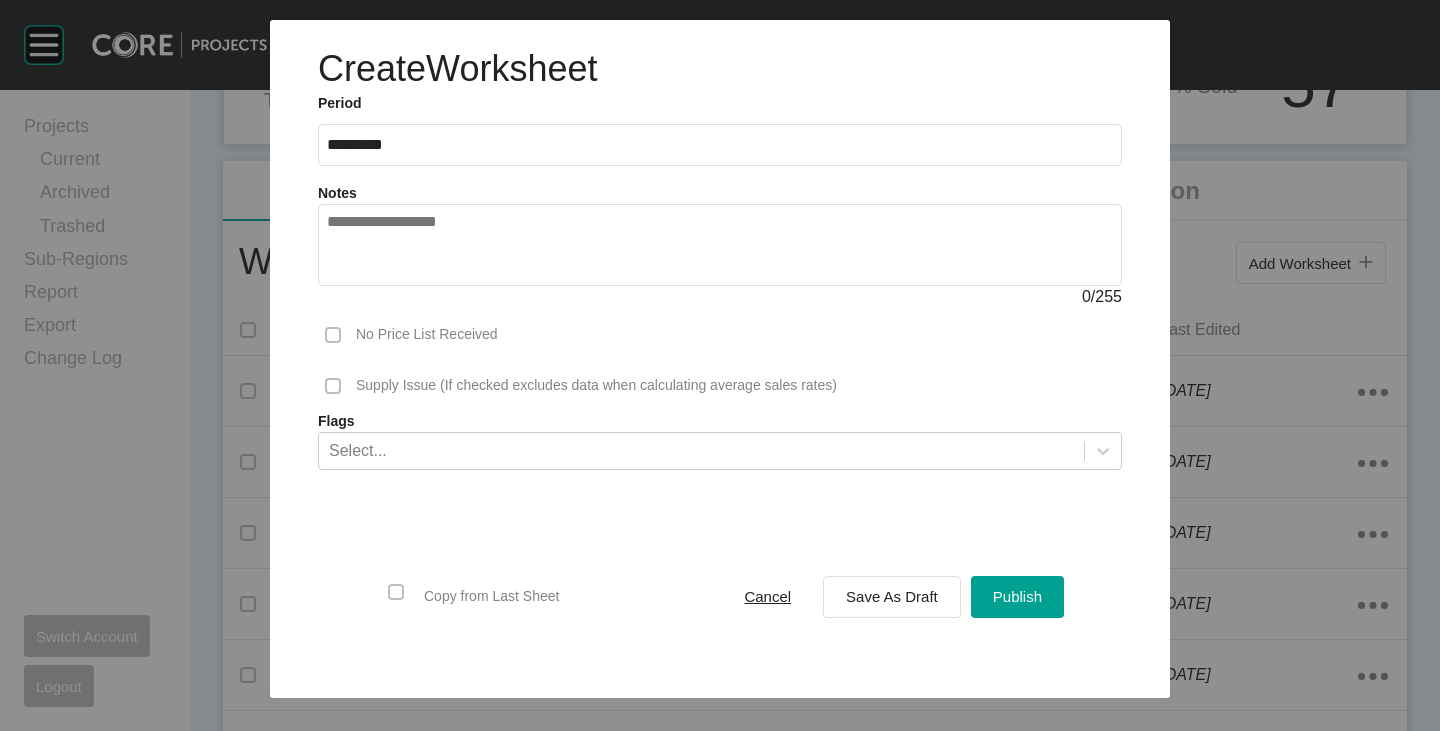 click on "Cancel Save As Draft Publish" at bounding box center [893, 597] 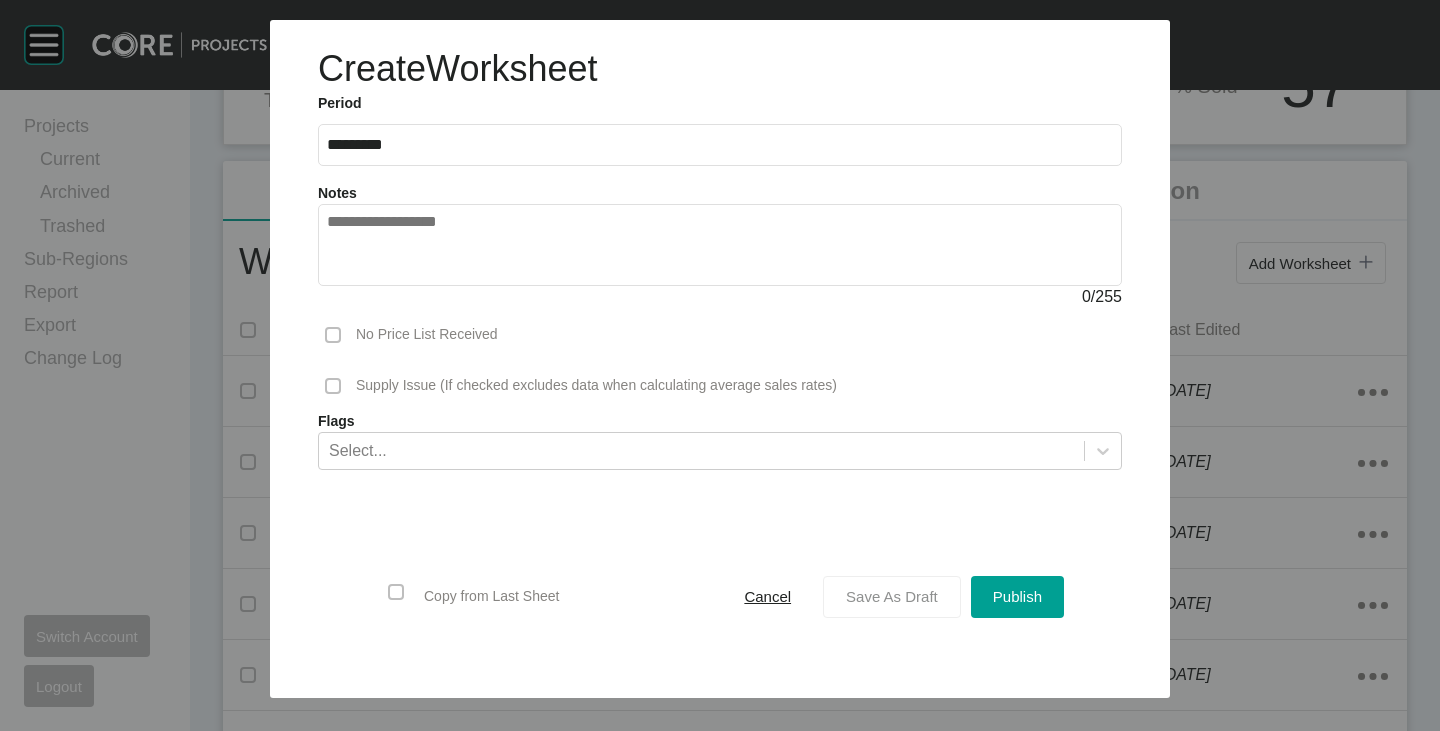 click on "Save As Draft" at bounding box center [892, 596] 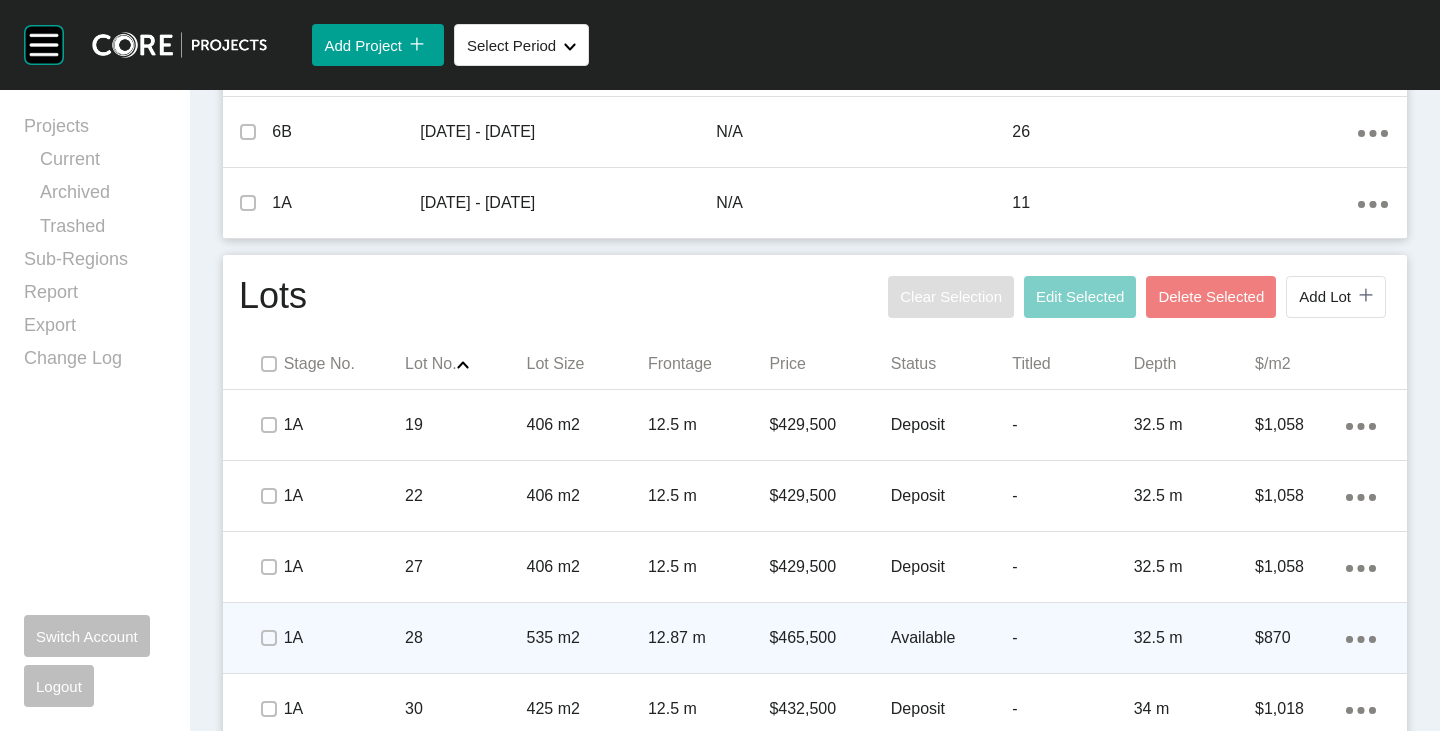 scroll, scrollTop: 1200, scrollLeft: 0, axis: vertical 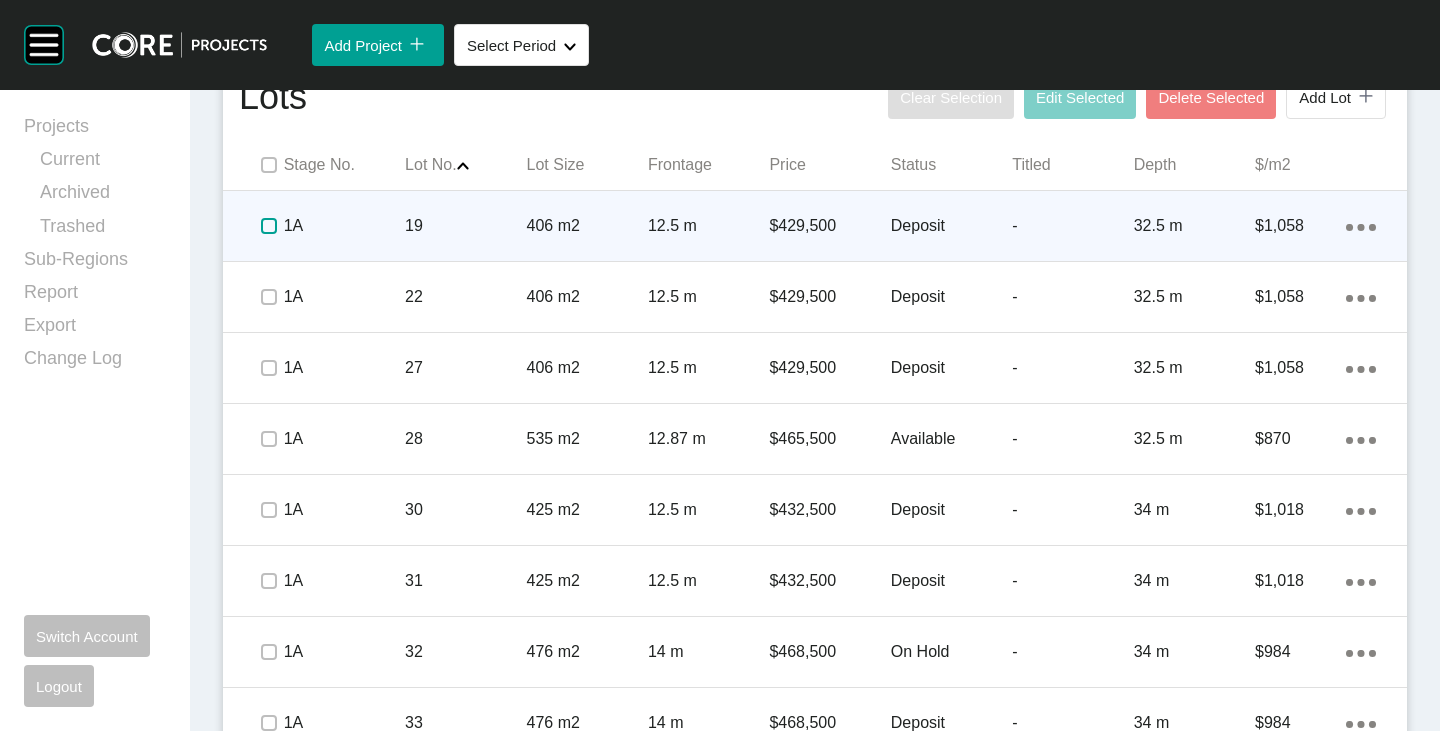 click at bounding box center [269, 226] 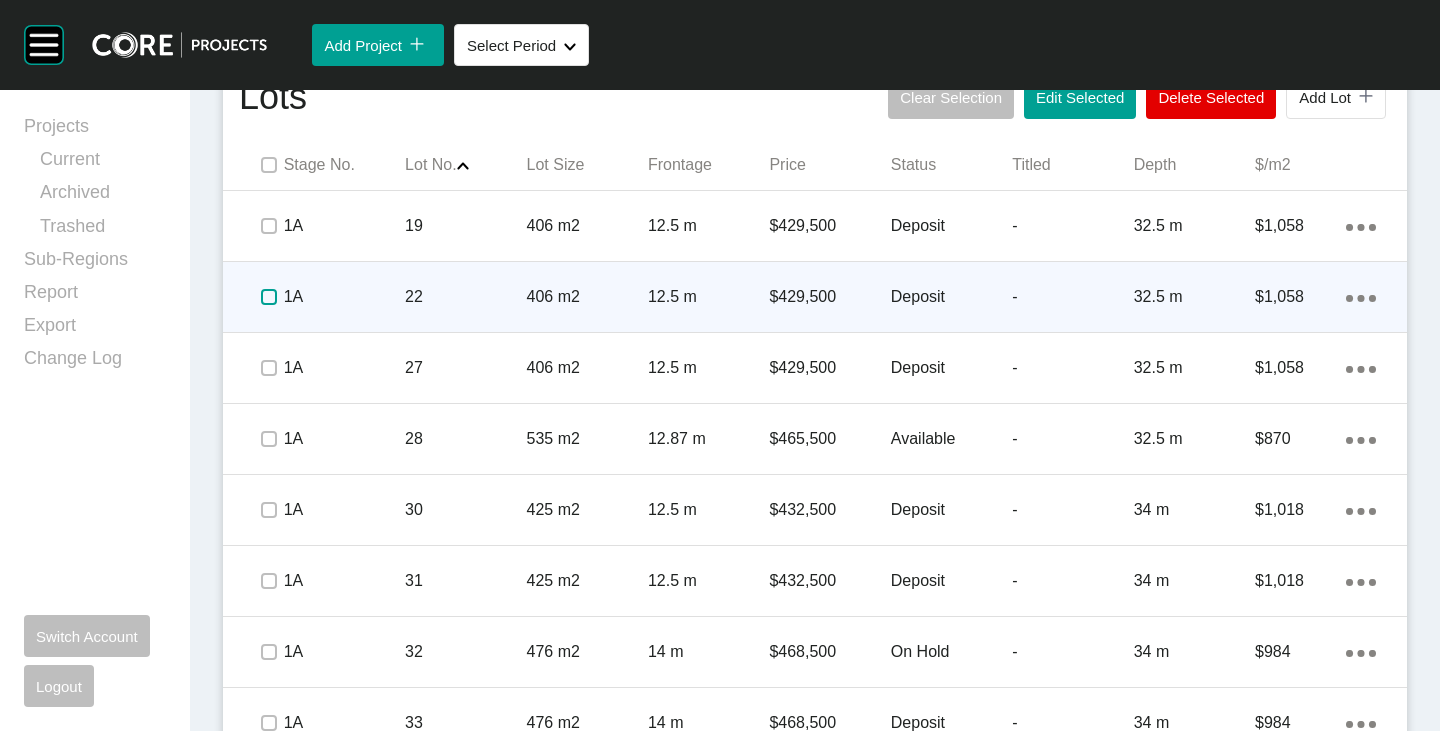 click at bounding box center [269, 297] 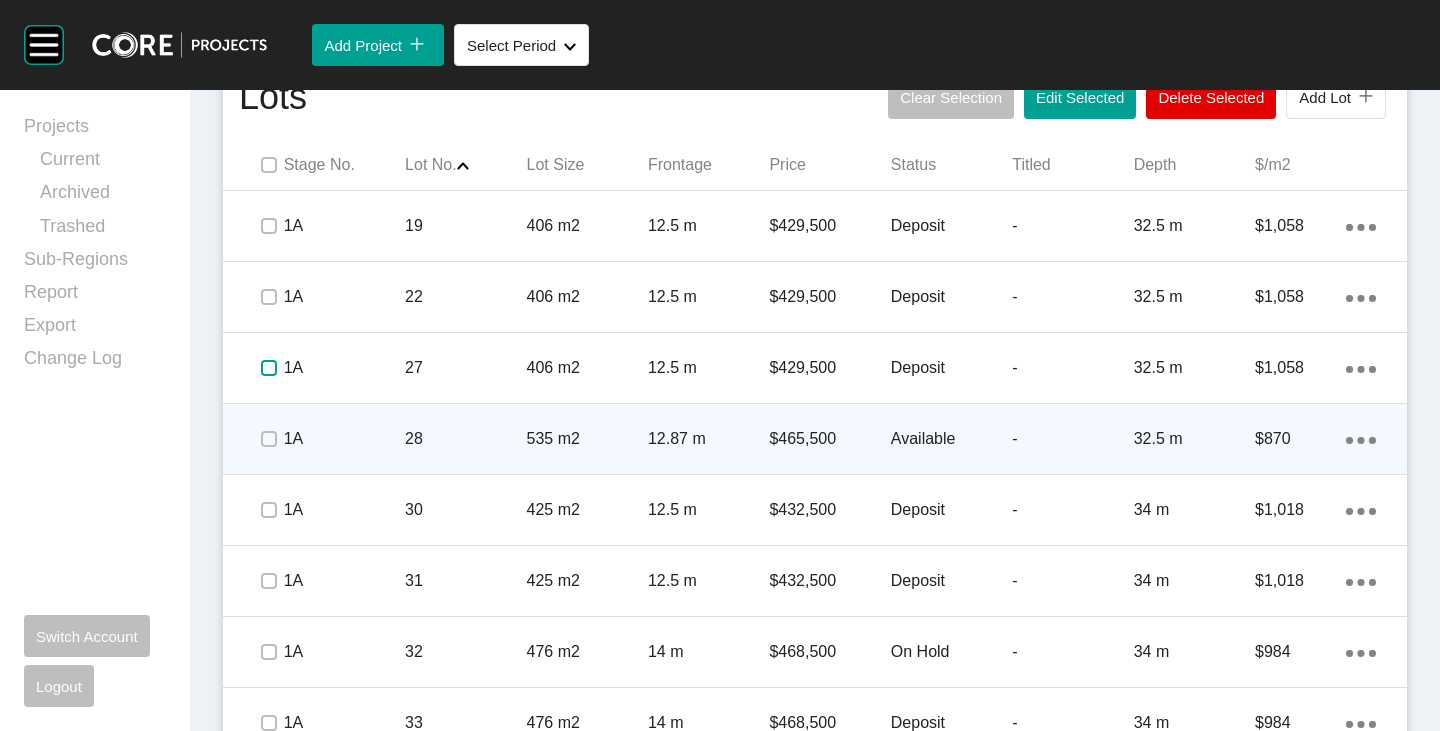 drag, startPoint x: 258, startPoint y: 368, endPoint x: 249, endPoint y: 408, distance: 41 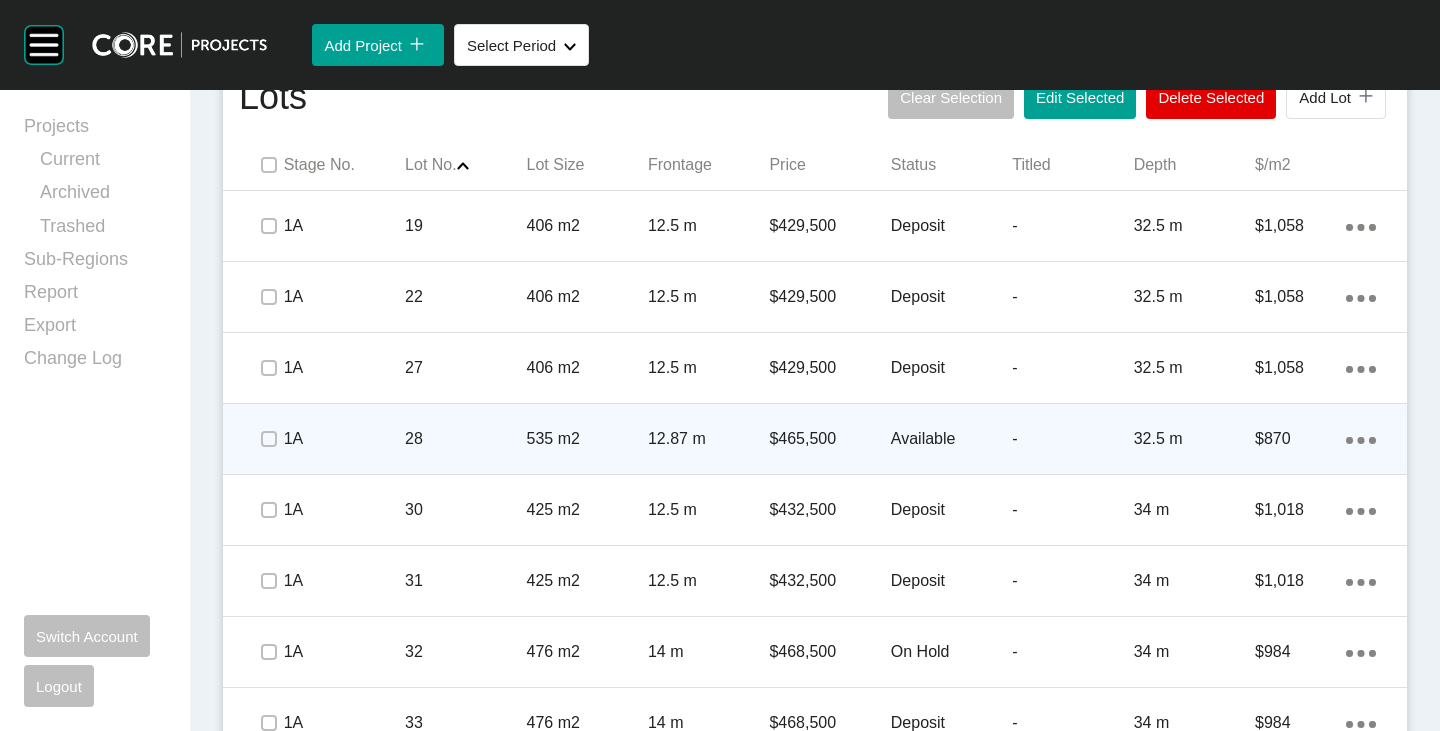 click at bounding box center (268, 439) 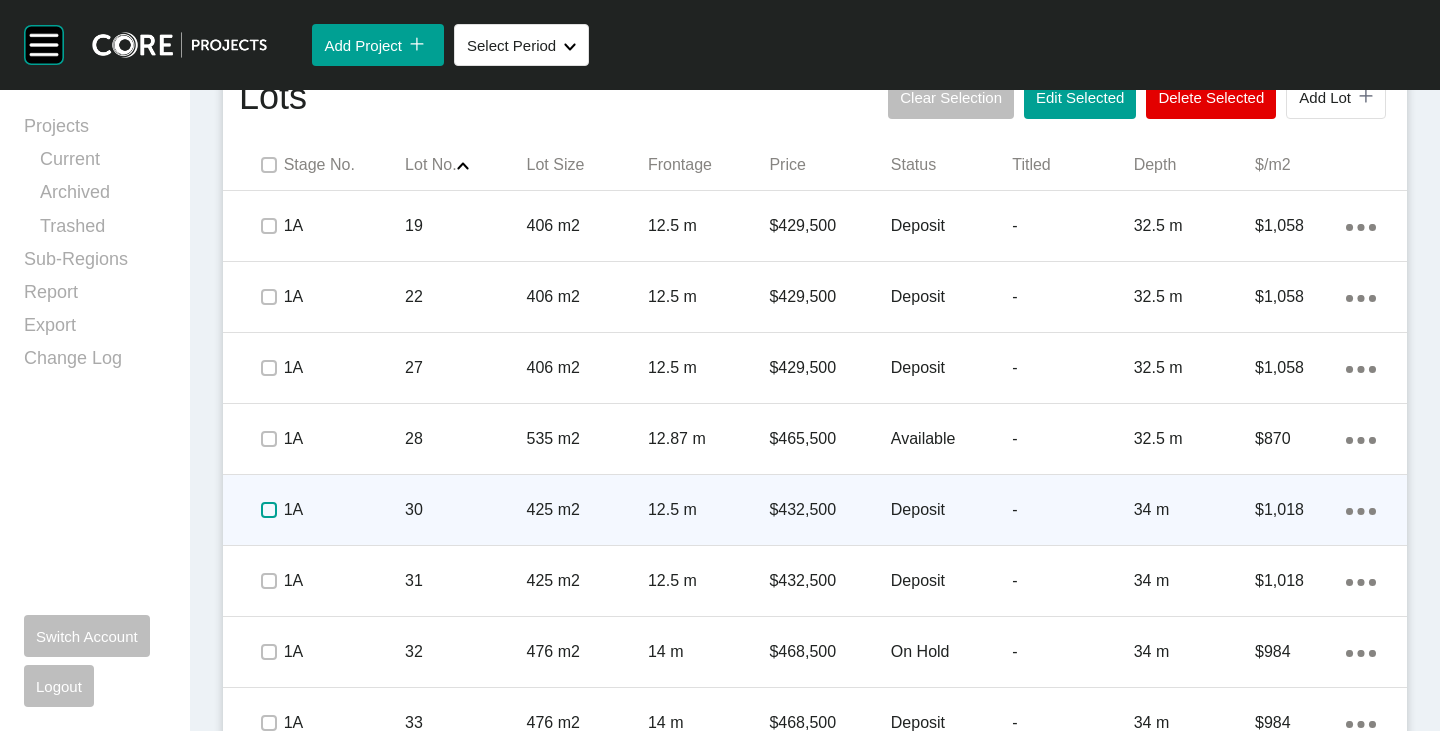 click at bounding box center [269, 510] 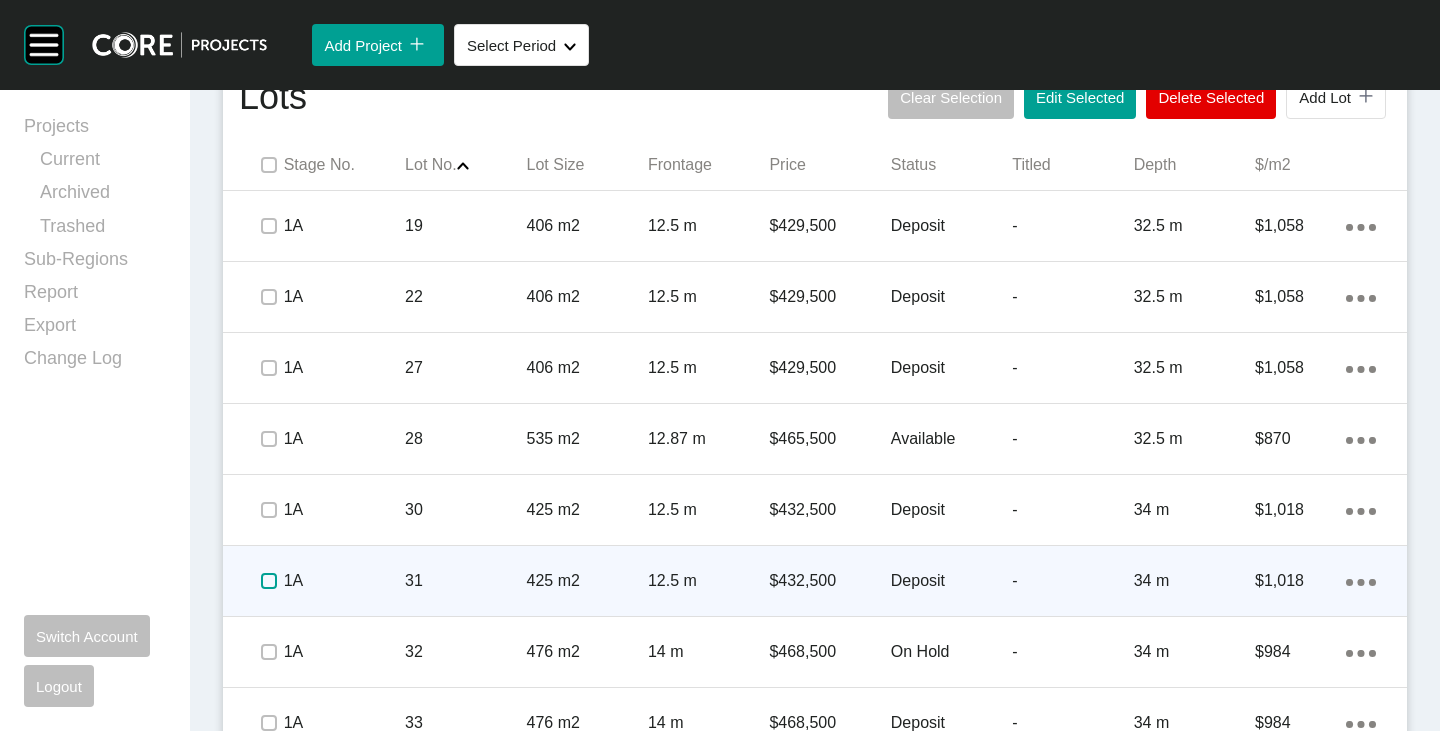 click at bounding box center (269, 581) 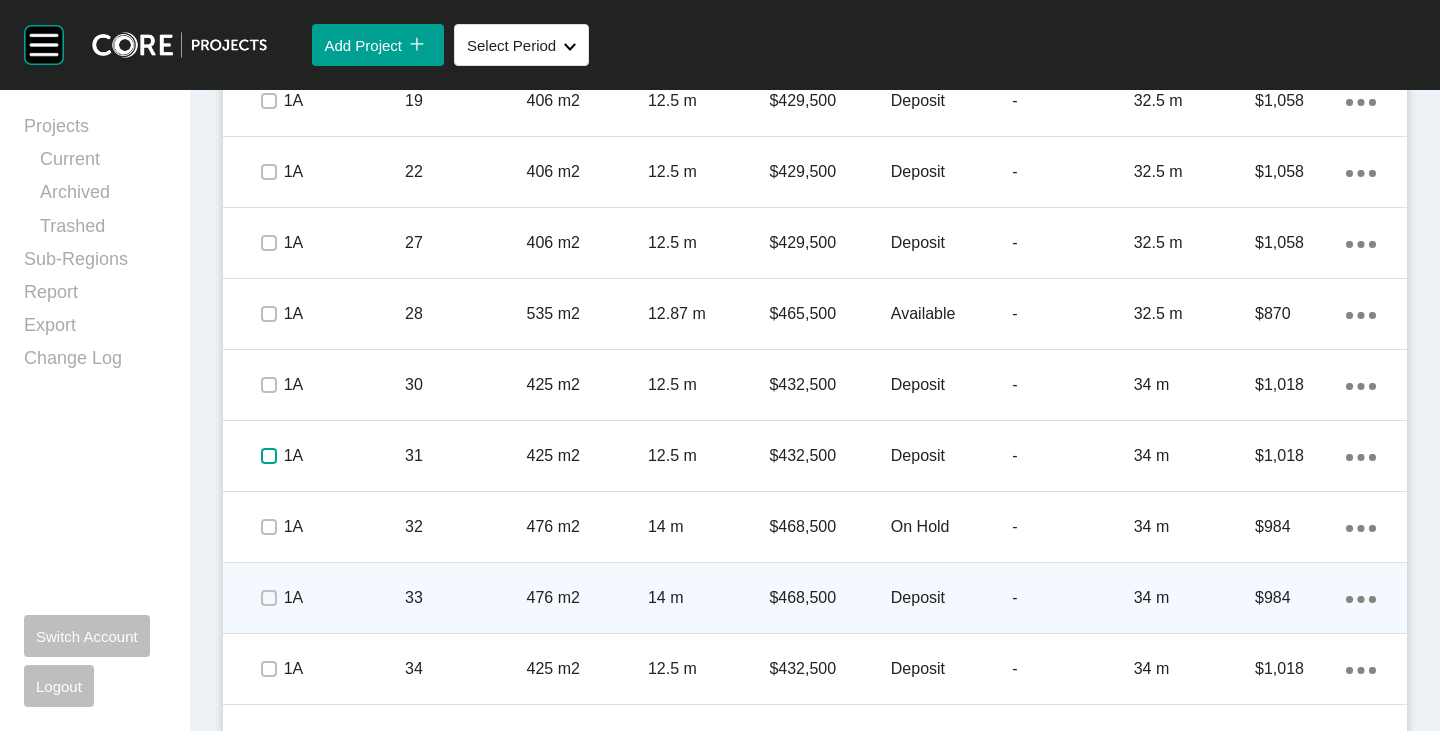 scroll, scrollTop: 1400, scrollLeft: 0, axis: vertical 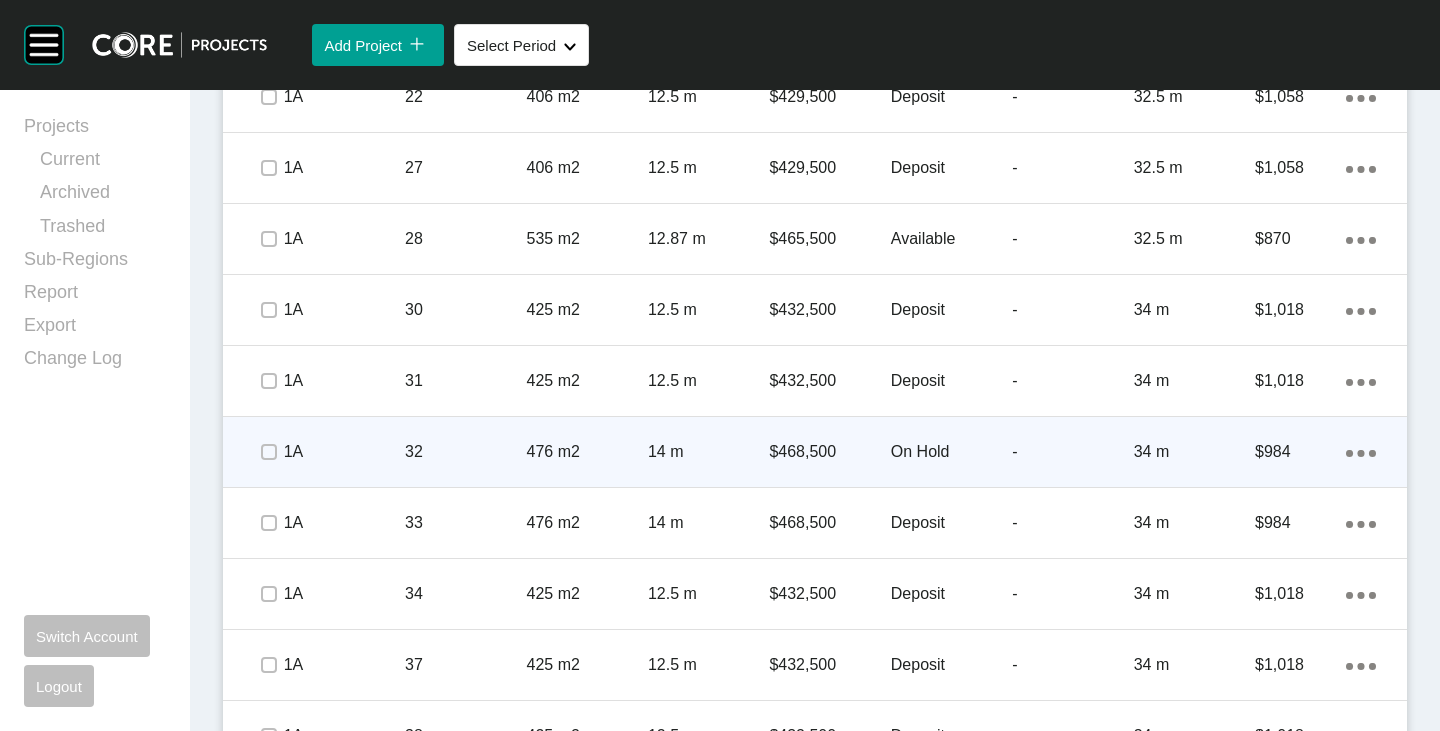 click at bounding box center [268, 452] 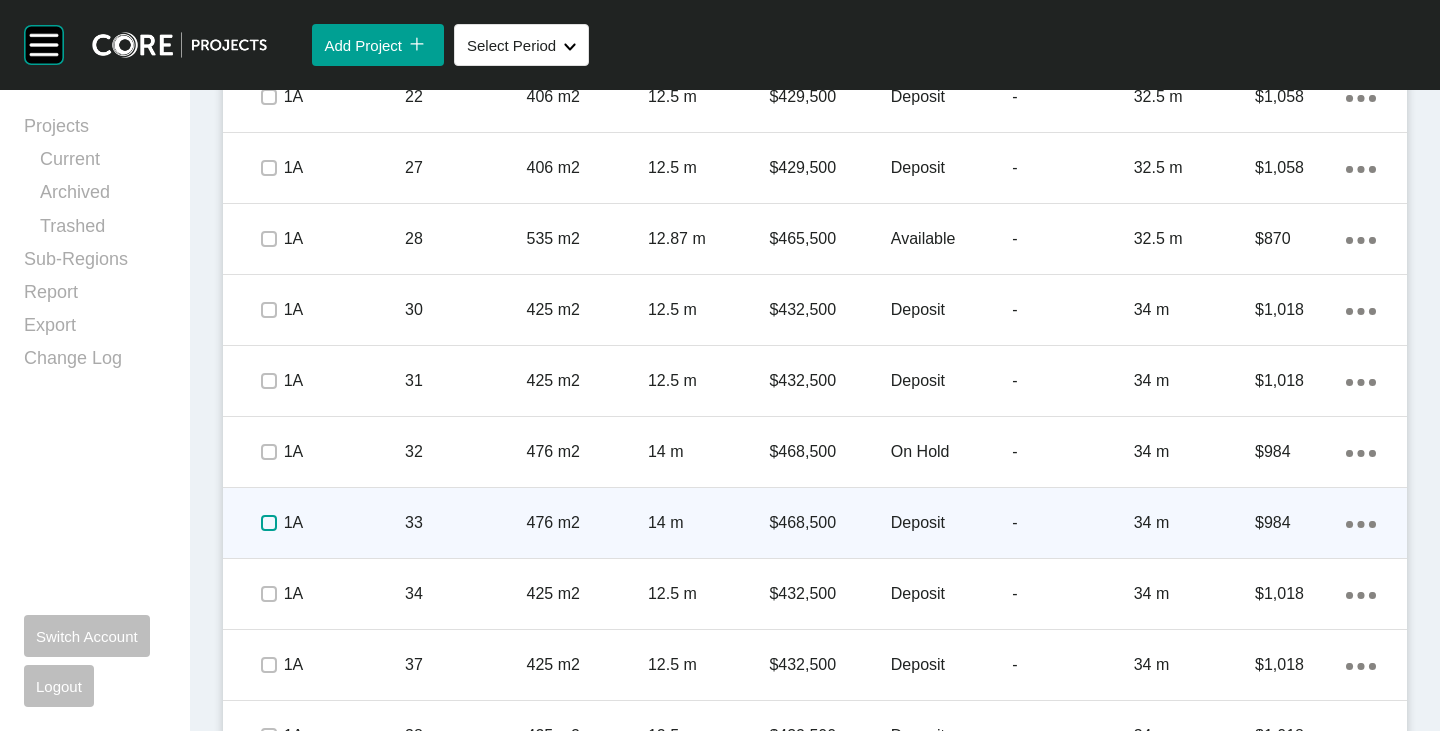 drag, startPoint x: 271, startPoint y: 522, endPoint x: 275, endPoint y: 551, distance: 29.274563 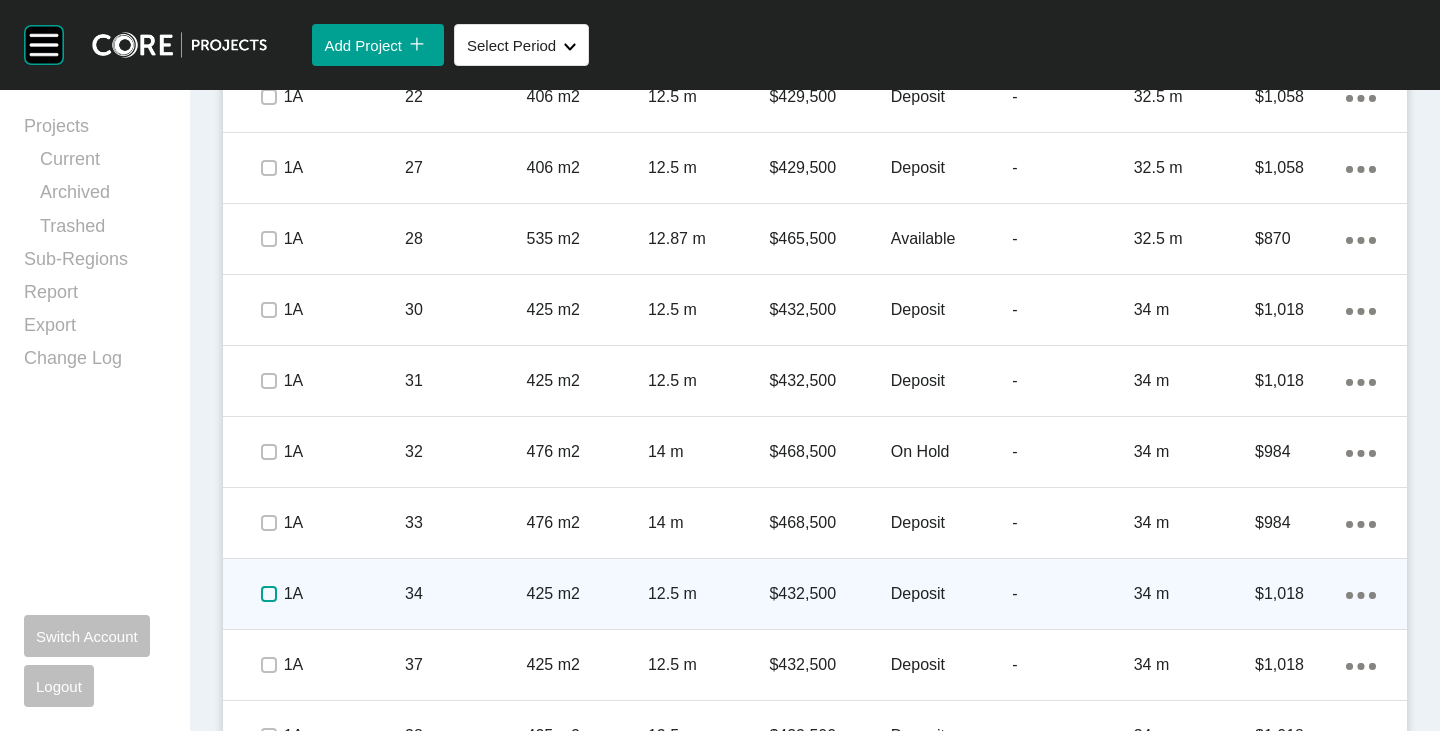 click at bounding box center [269, 594] 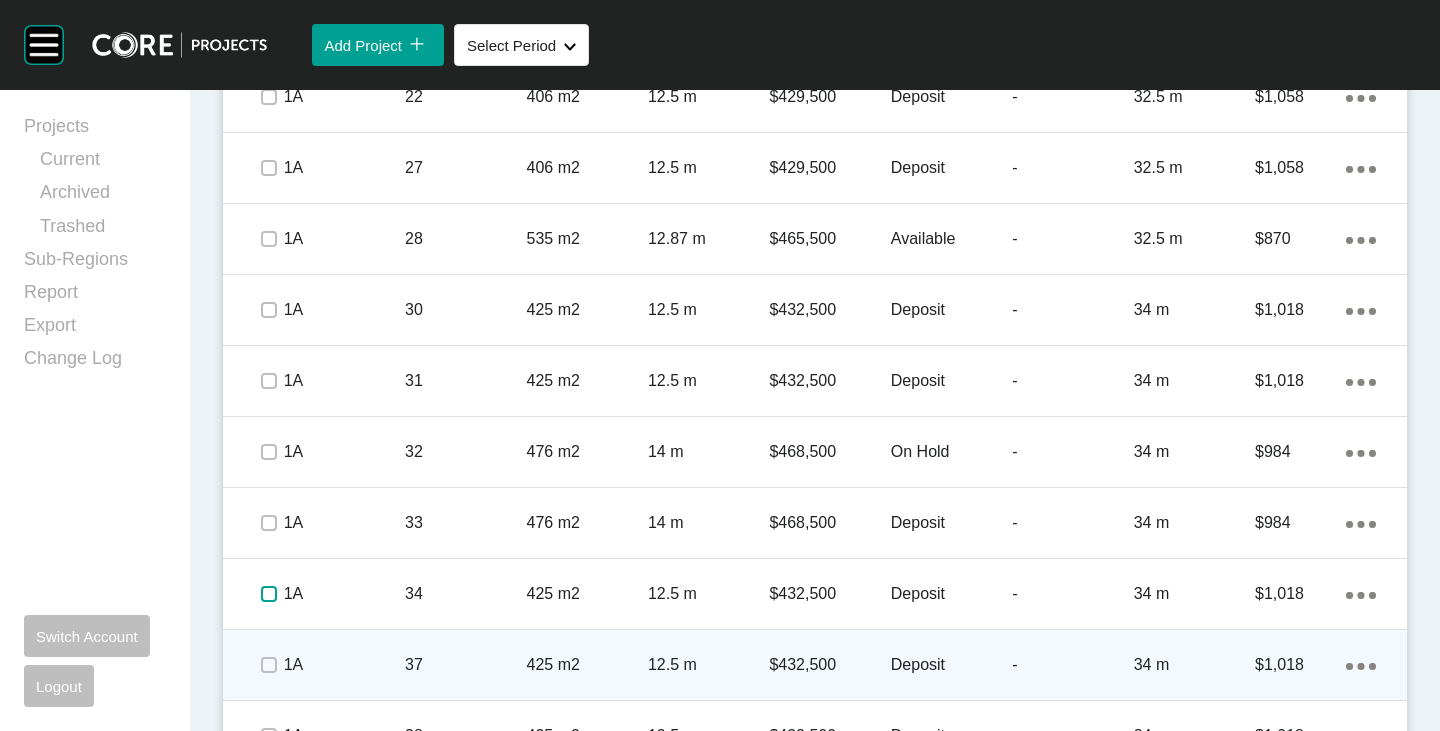 scroll, scrollTop: 1500, scrollLeft: 0, axis: vertical 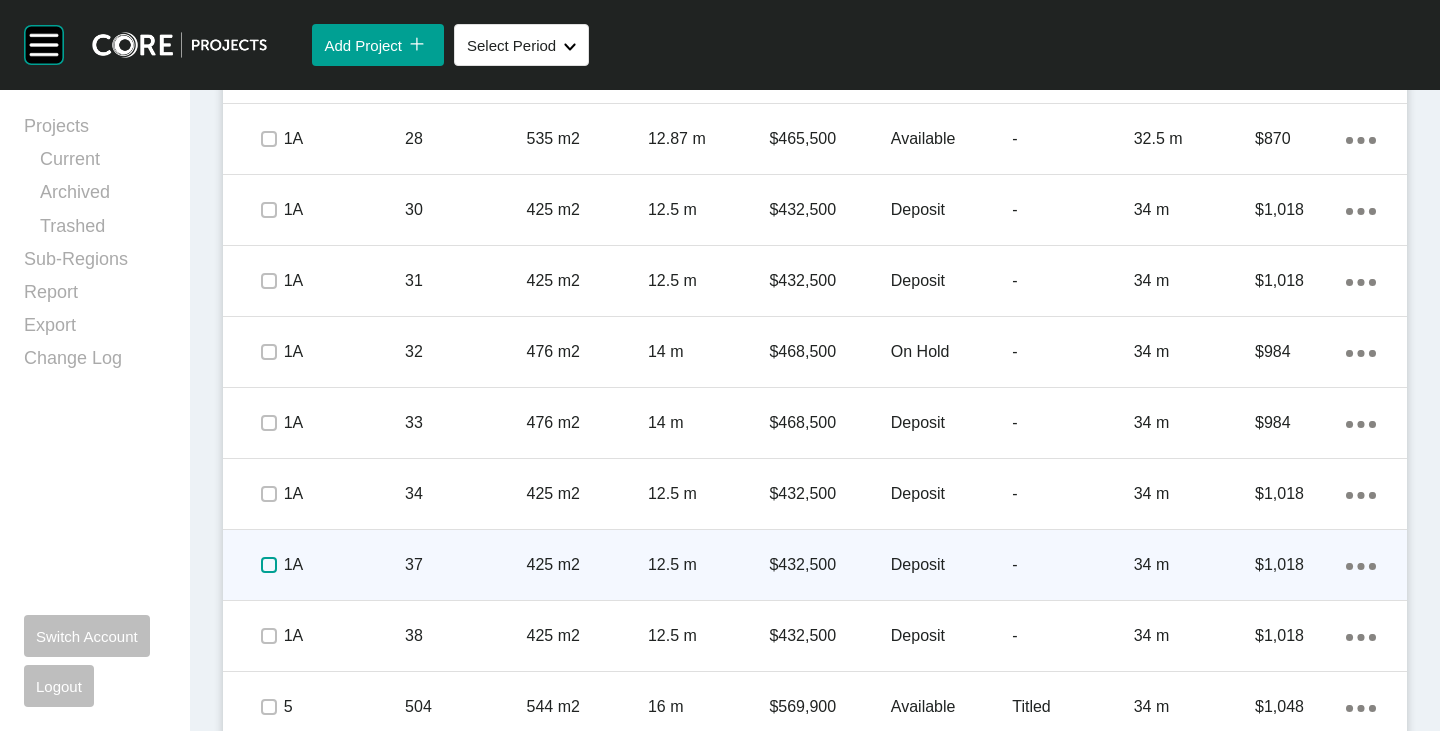 drag, startPoint x: 257, startPoint y: 571, endPoint x: 263, endPoint y: 593, distance: 22.803509 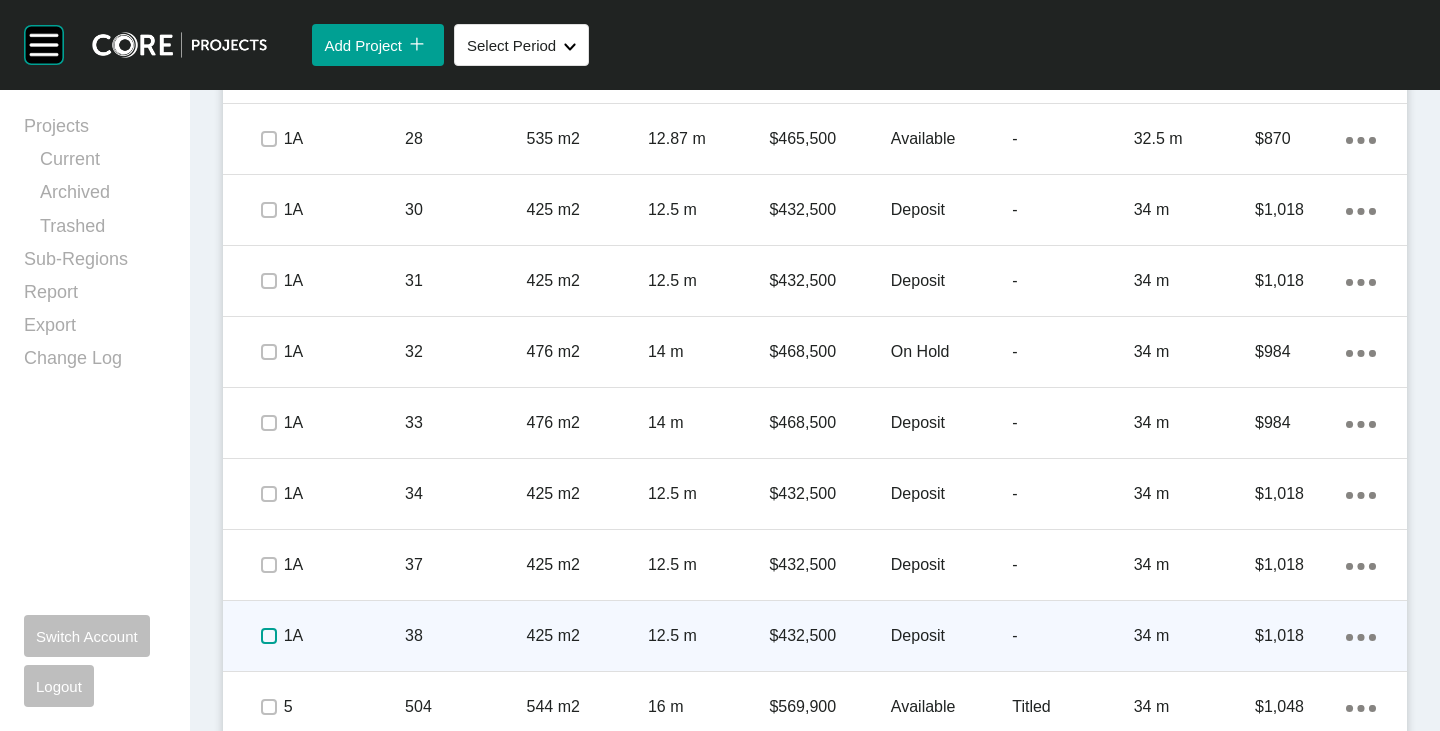 click at bounding box center [269, 636] 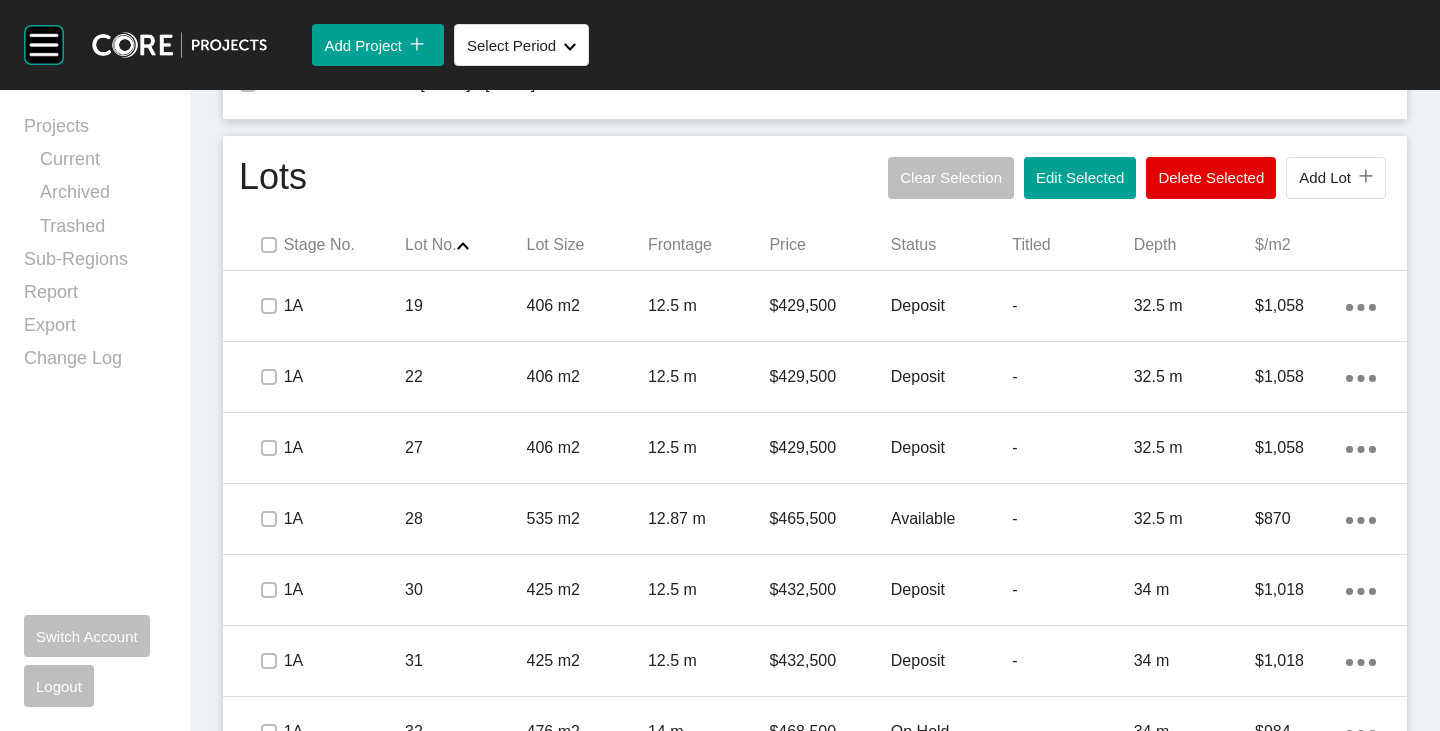 scroll, scrollTop: 1100, scrollLeft: 0, axis: vertical 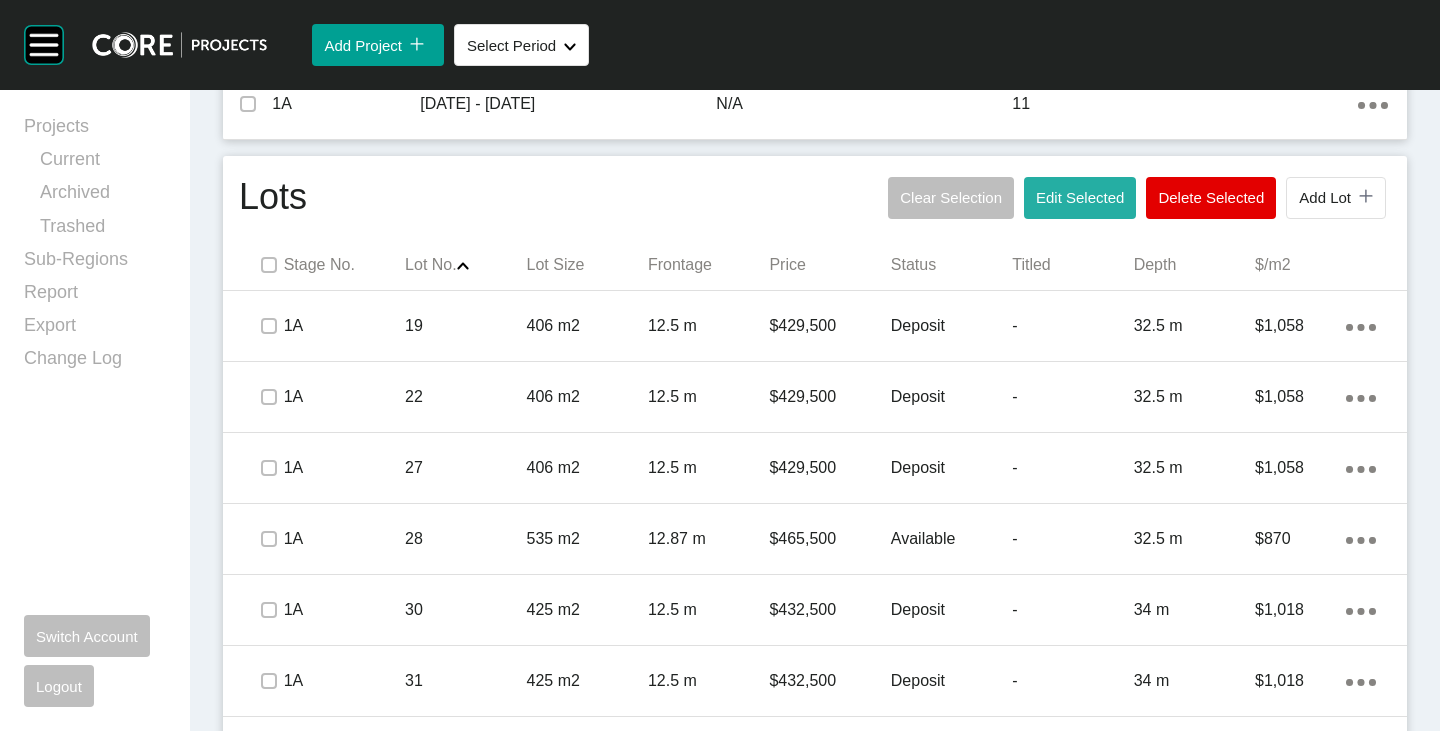 click on "Edit Selected" at bounding box center (1080, 197) 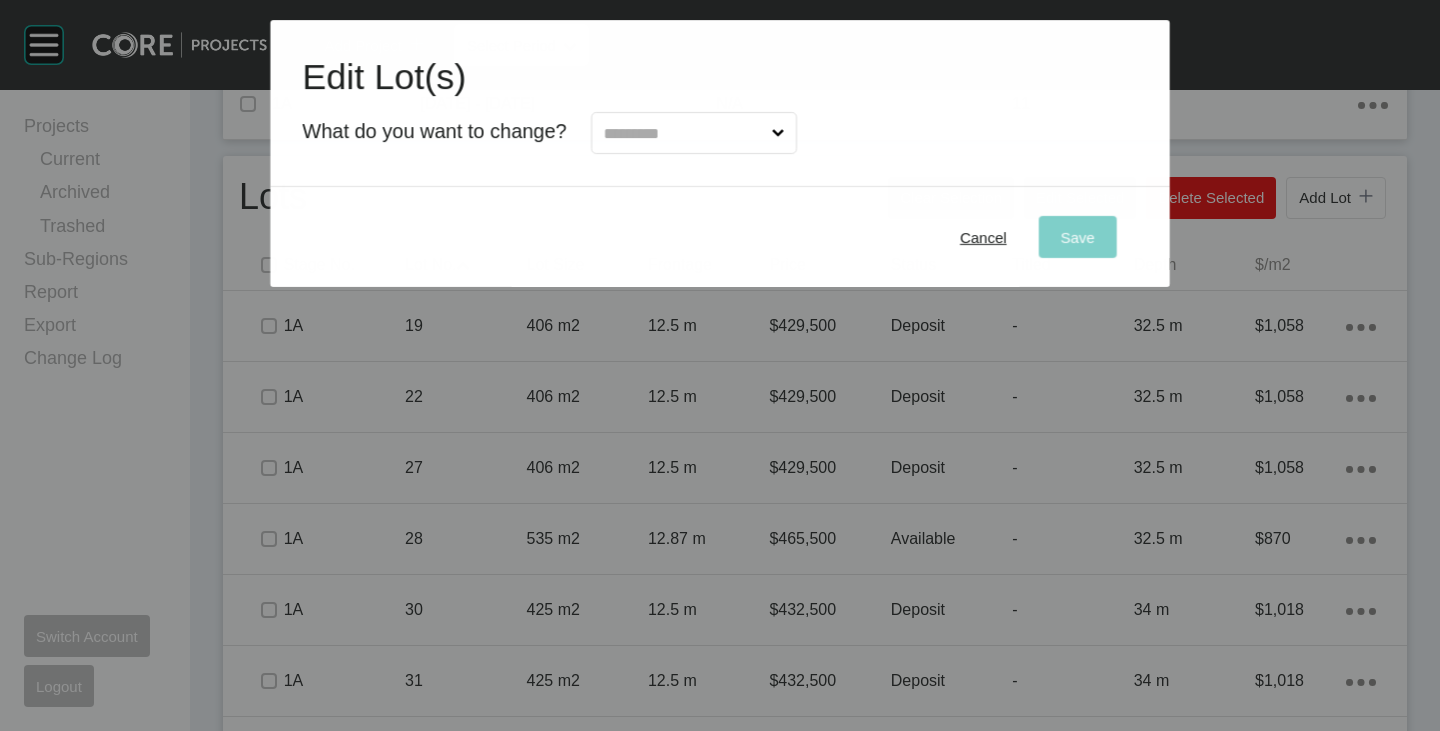click at bounding box center (684, 133) 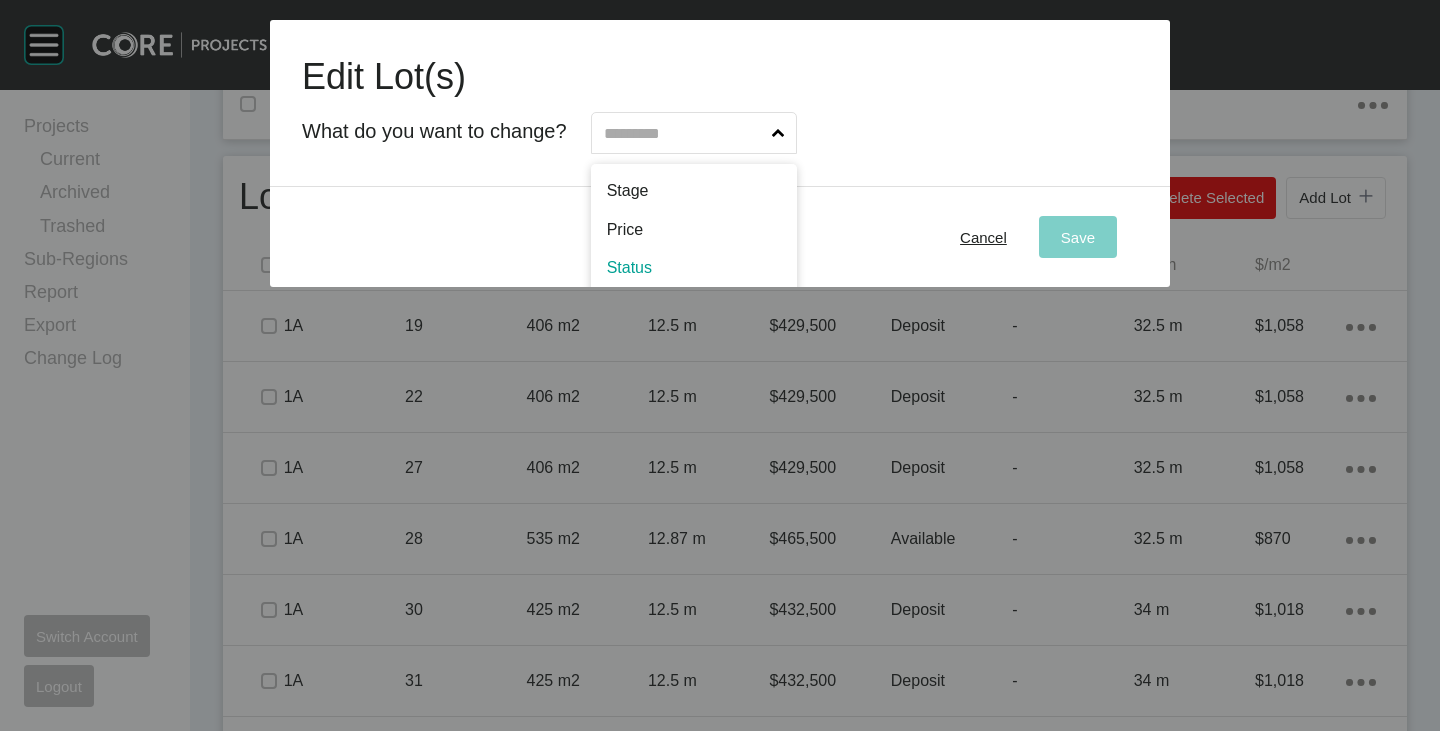 scroll, scrollTop: 102, scrollLeft: 0, axis: vertical 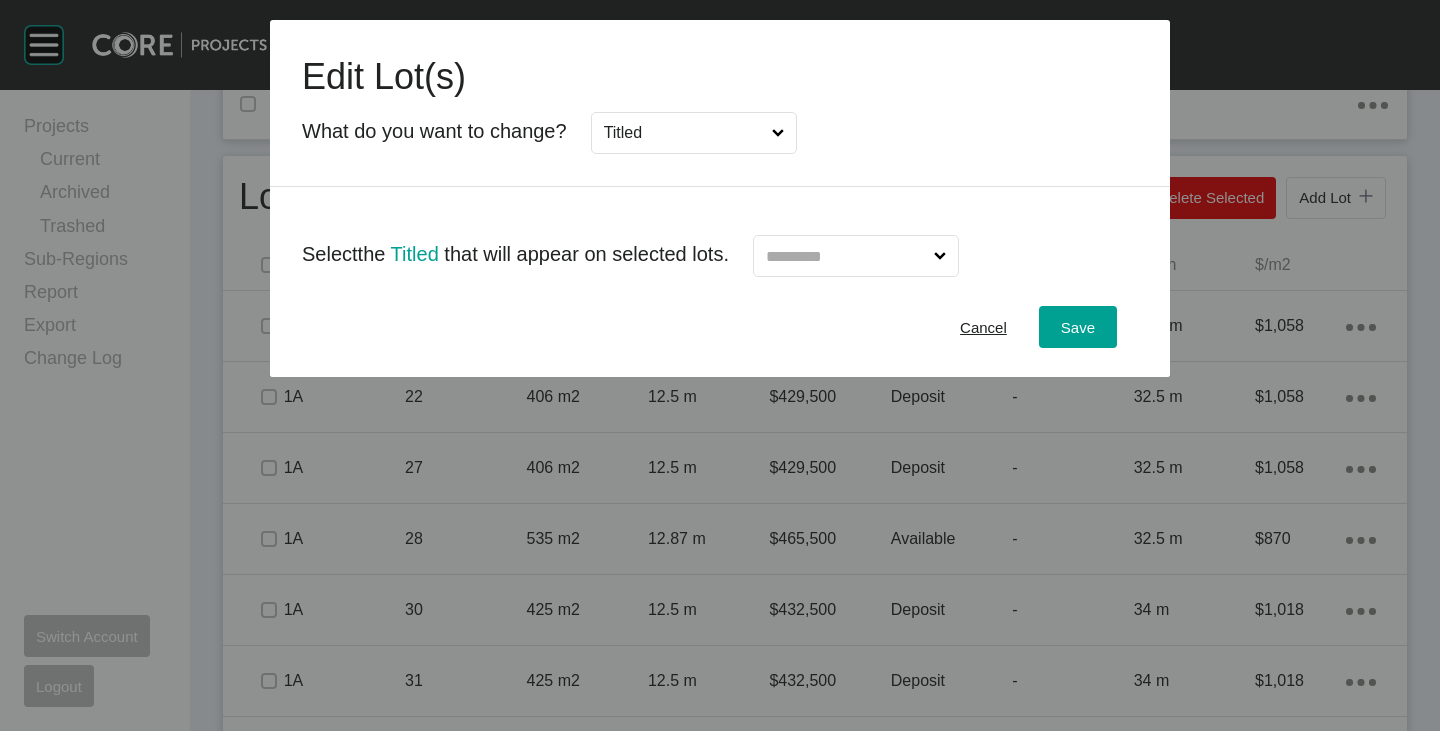 click at bounding box center [846, 256] 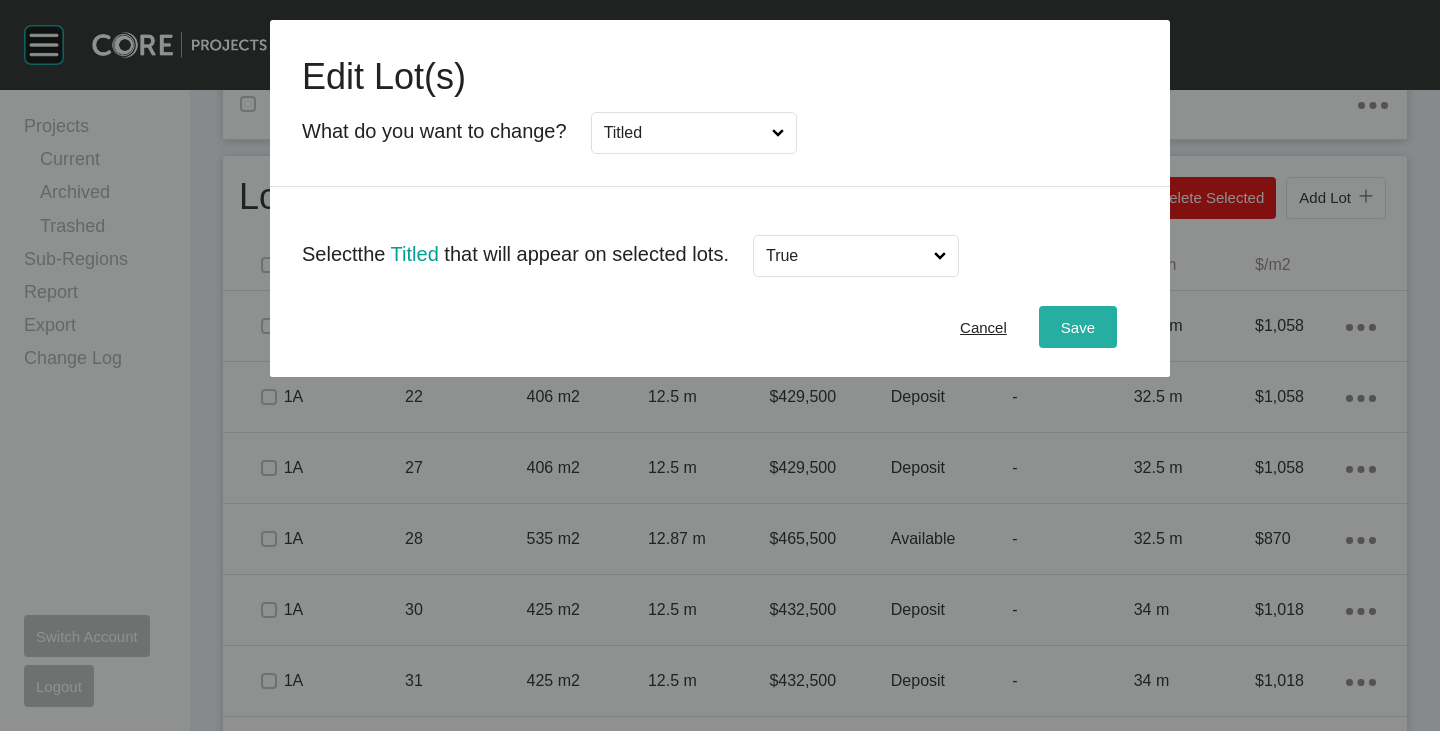 click on "Save" at bounding box center (1078, 327) 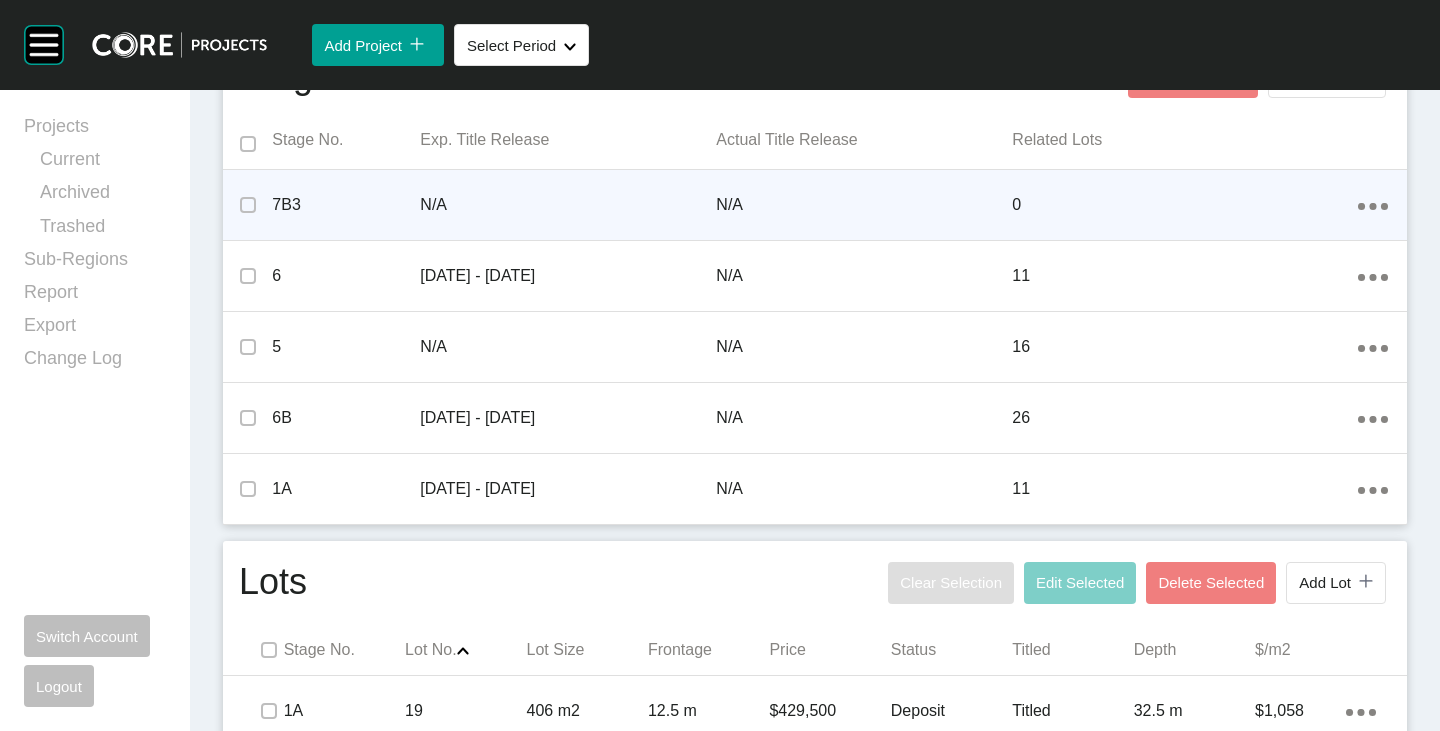 scroll, scrollTop: 600, scrollLeft: 0, axis: vertical 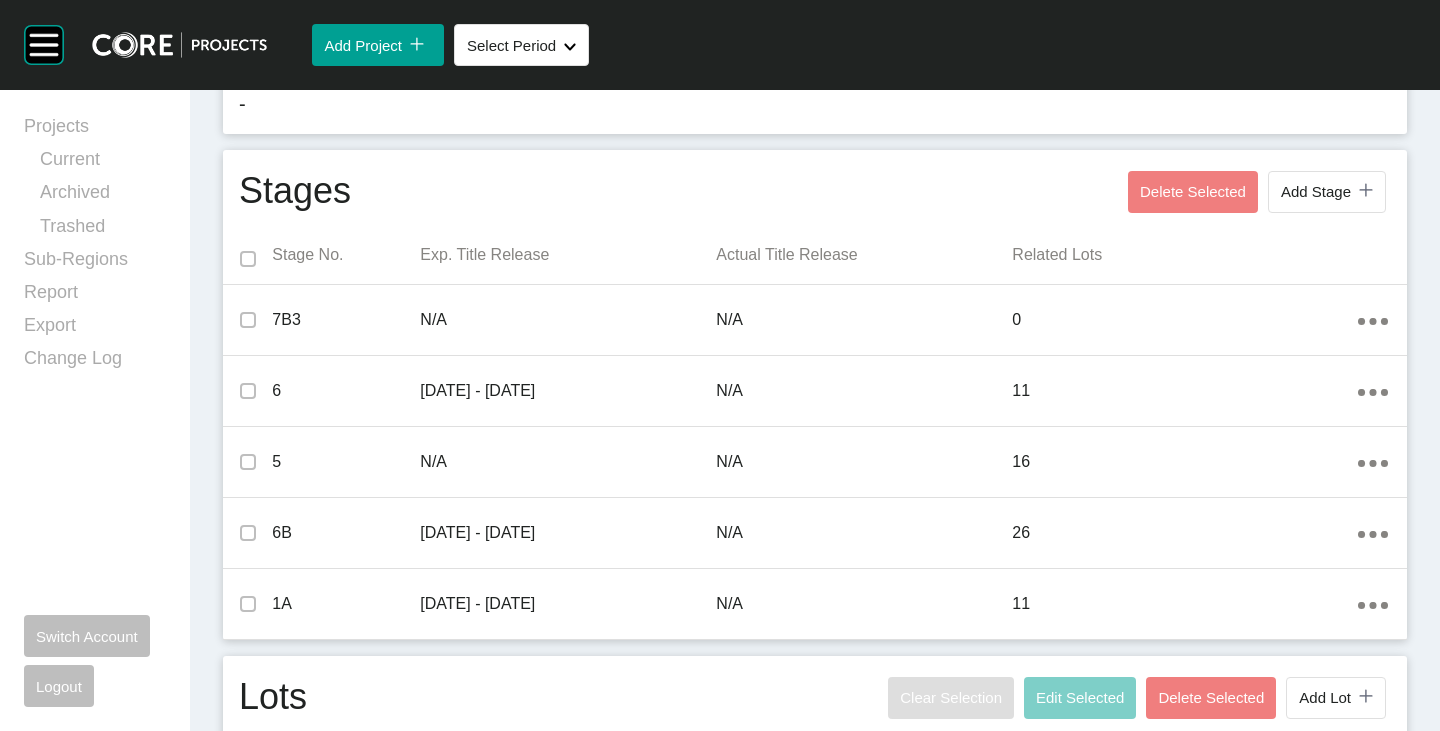 click on "Add Stage icon/tick copy 11 Created with Sketch." at bounding box center [1327, 192] 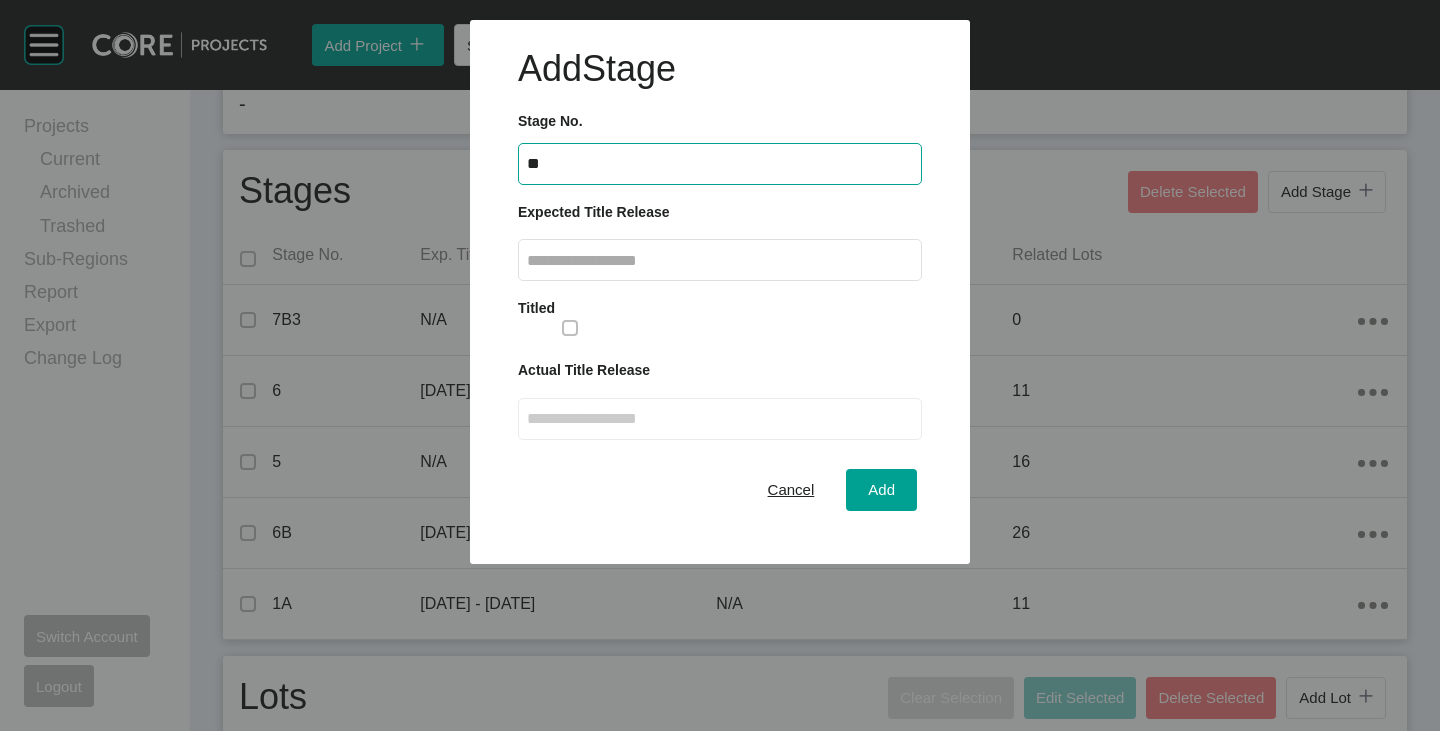 type on "**" 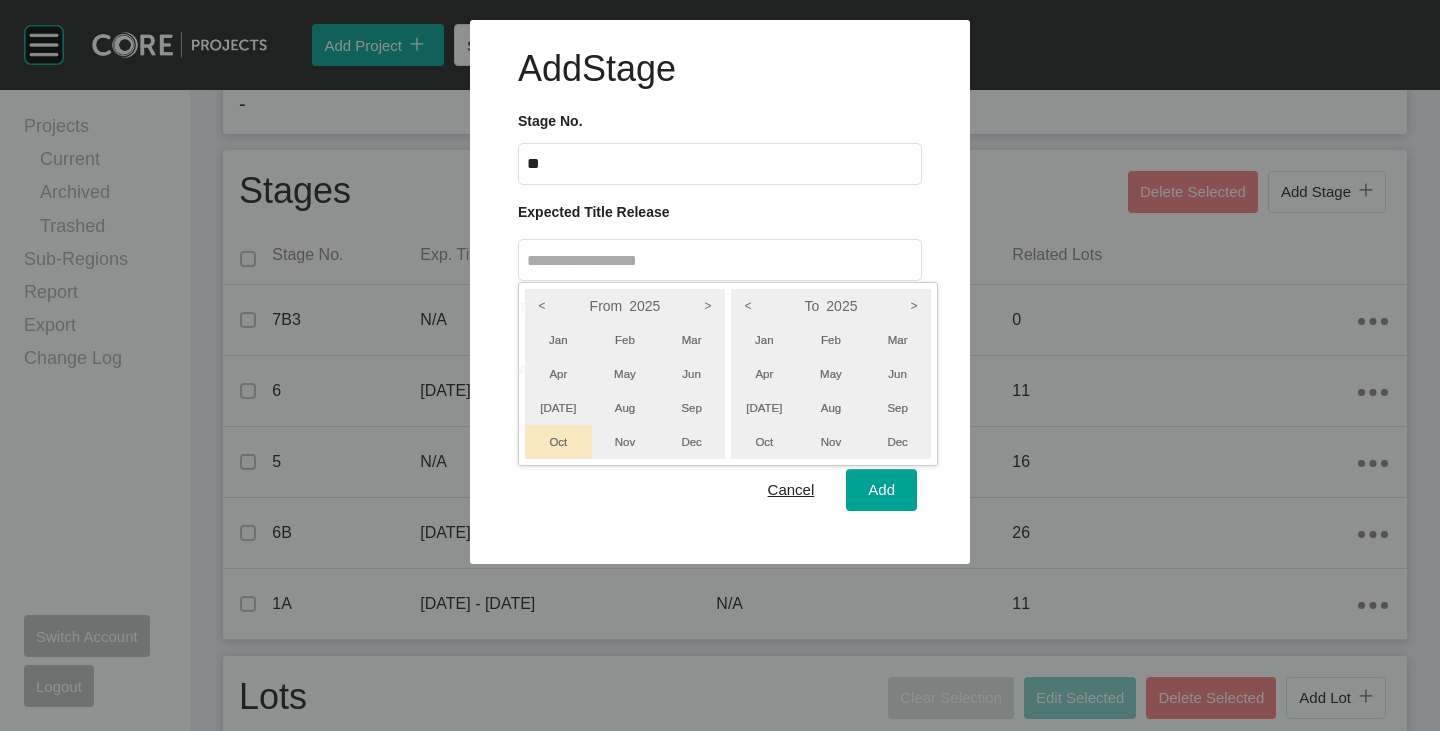 click on "Oct" at bounding box center (558, 442) 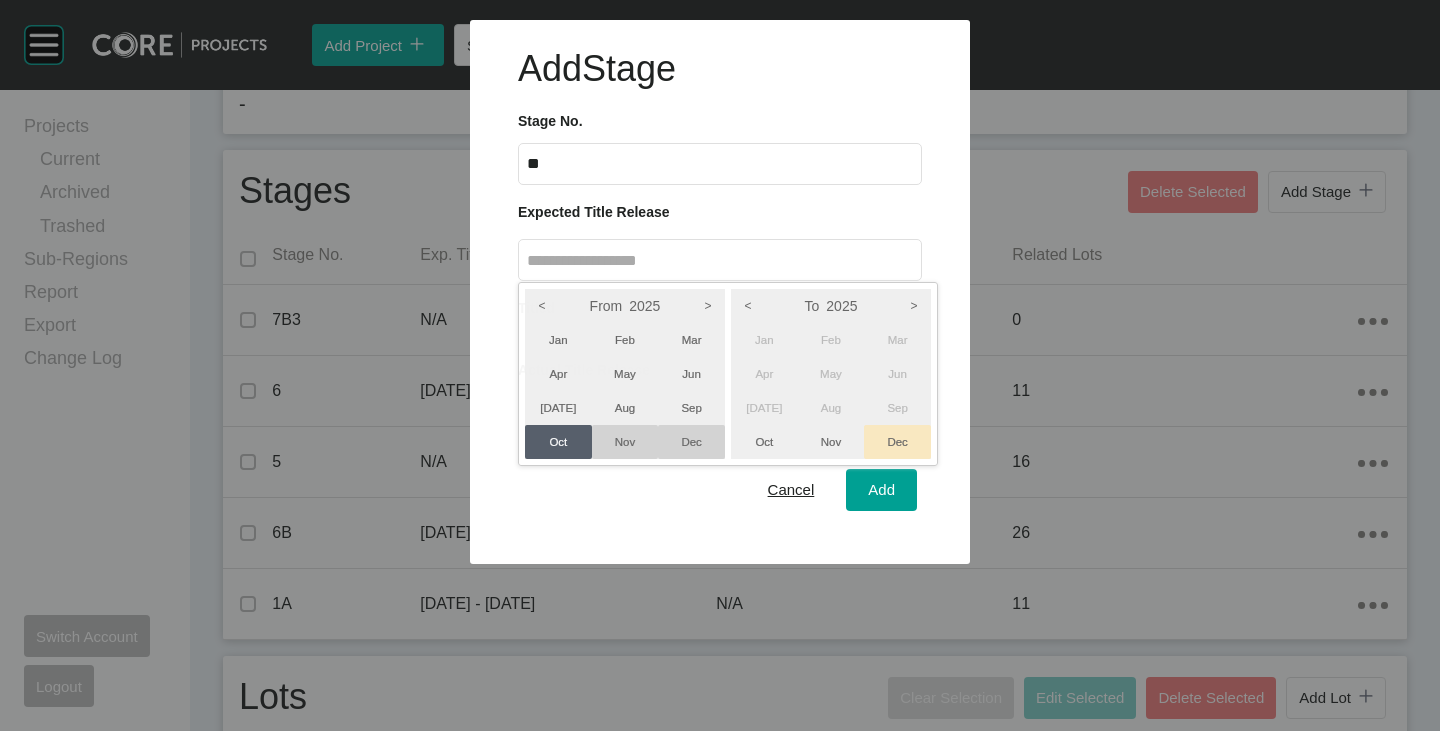 click on "Dec" at bounding box center [897, 442] 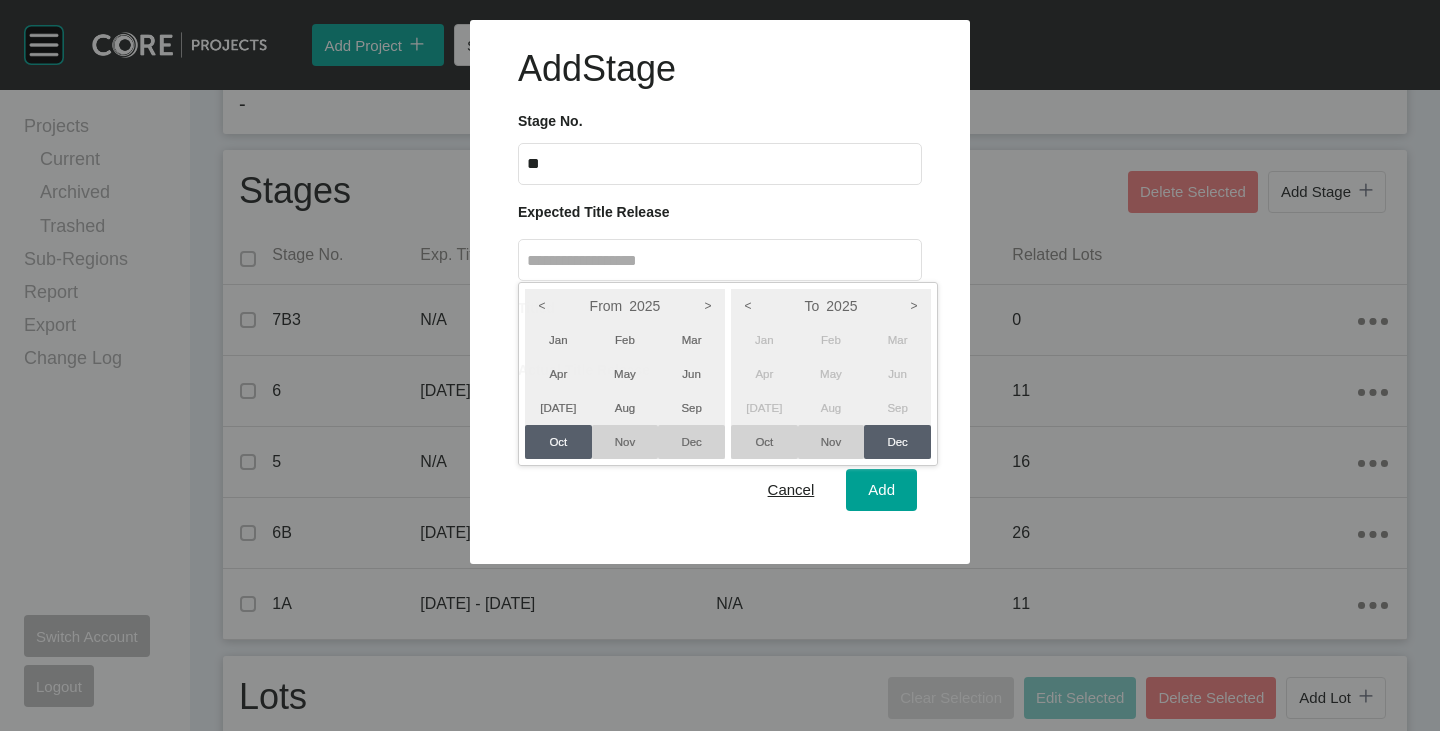 click at bounding box center (720, 282) 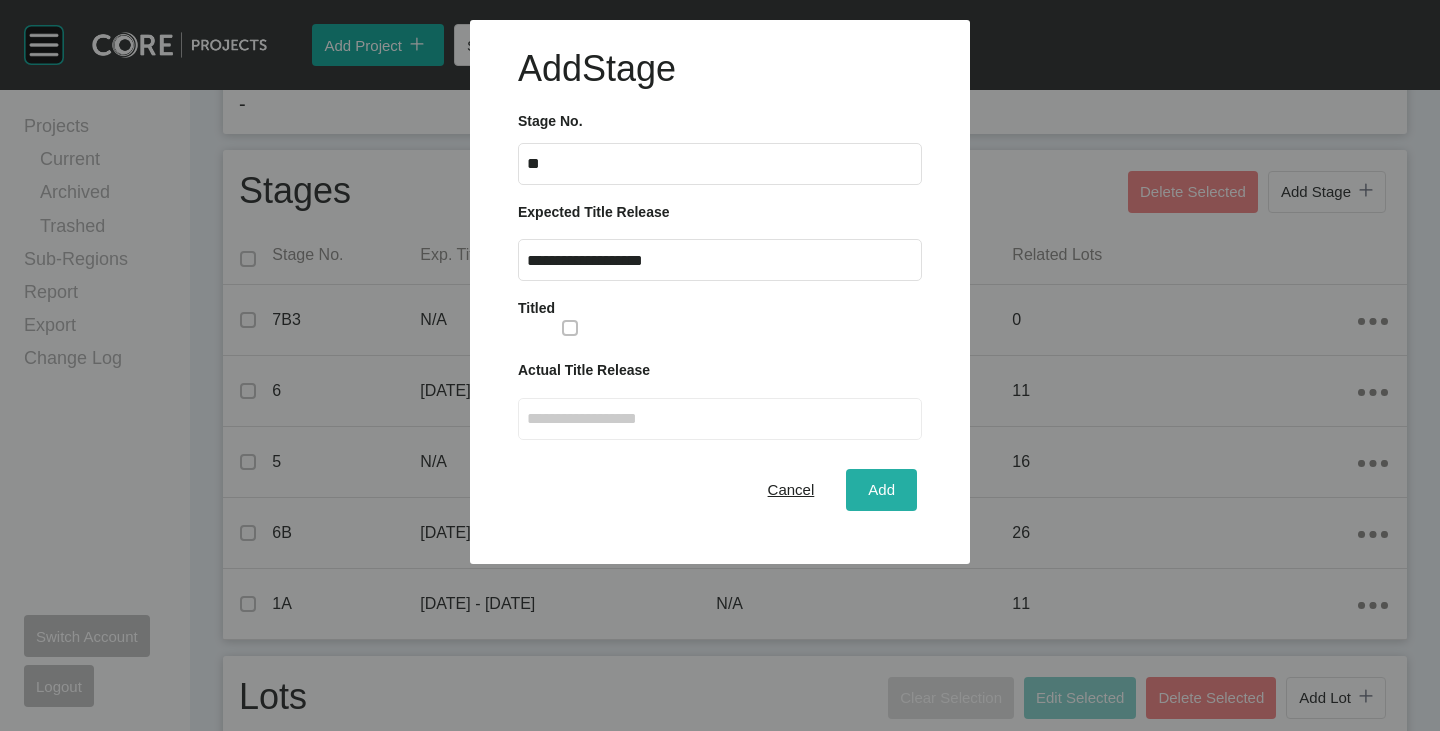 click on "Add" at bounding box center [881, 489] 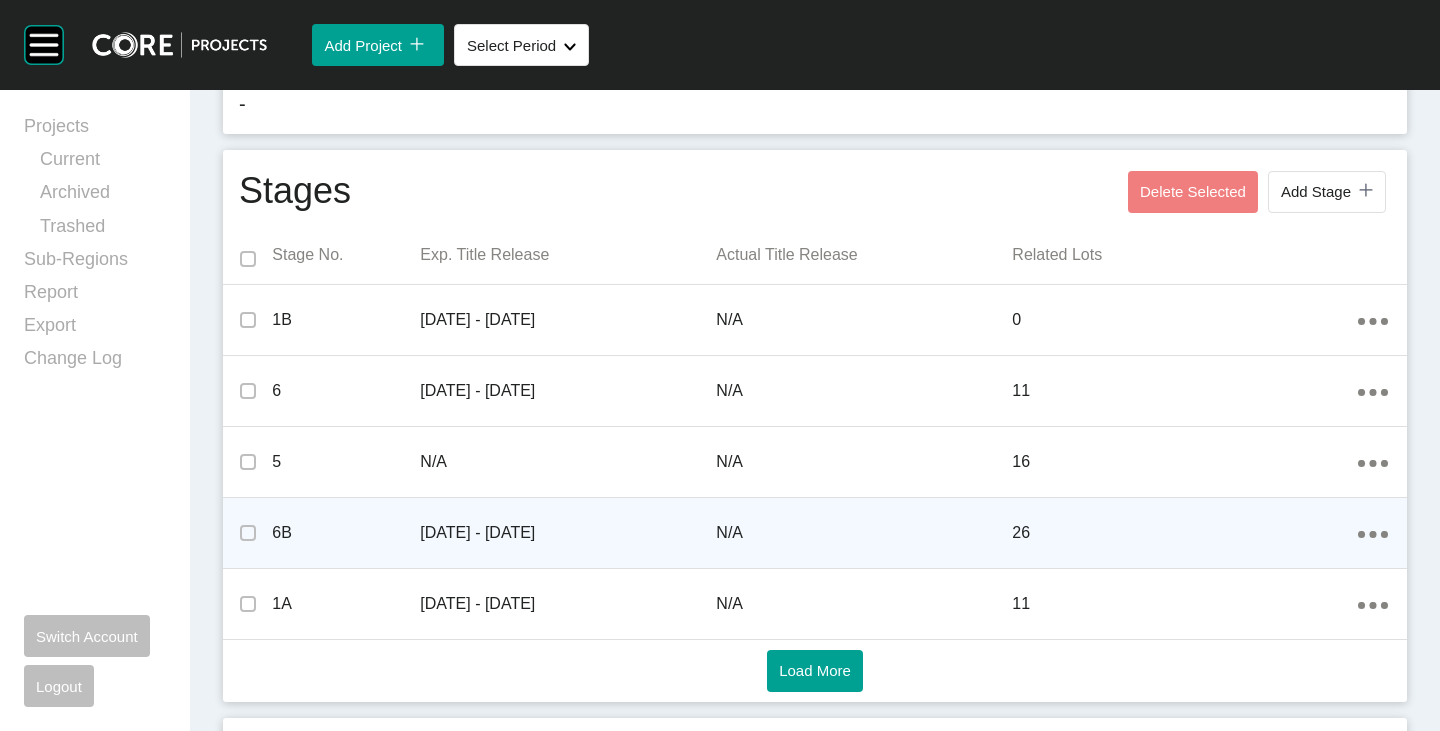 scroll, scrollTop: 900, scrollLeft: 0, axis: vertical 